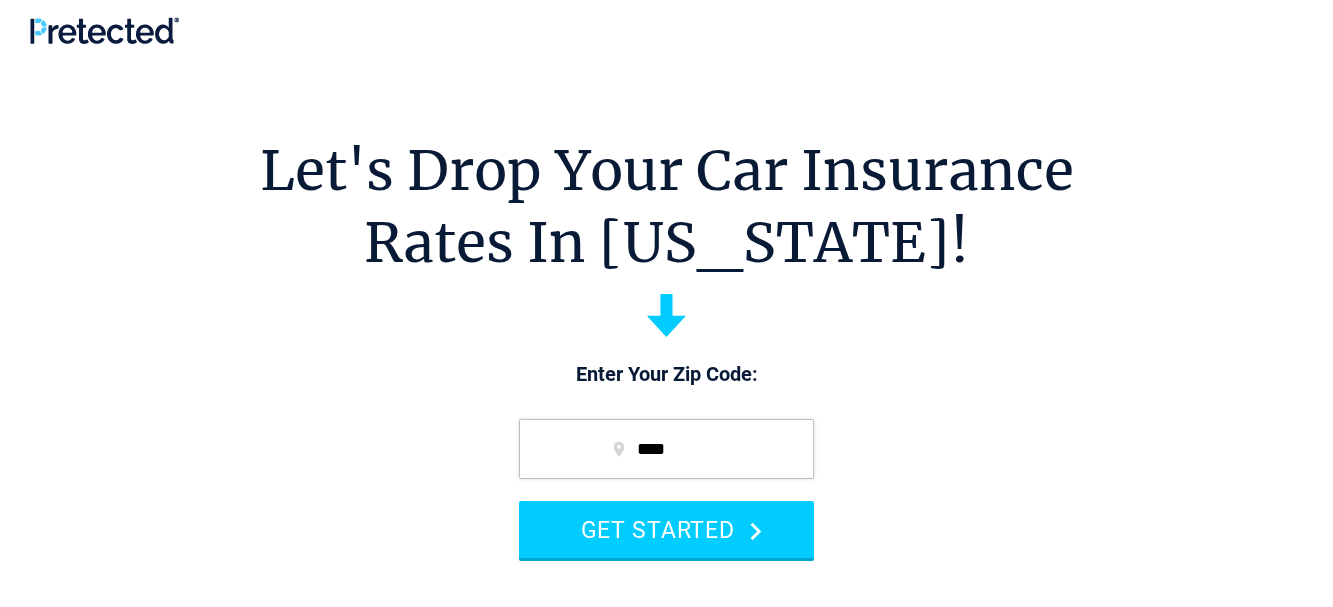 scroll, scrollTop: 0, scrollLeft: 0, axis: both 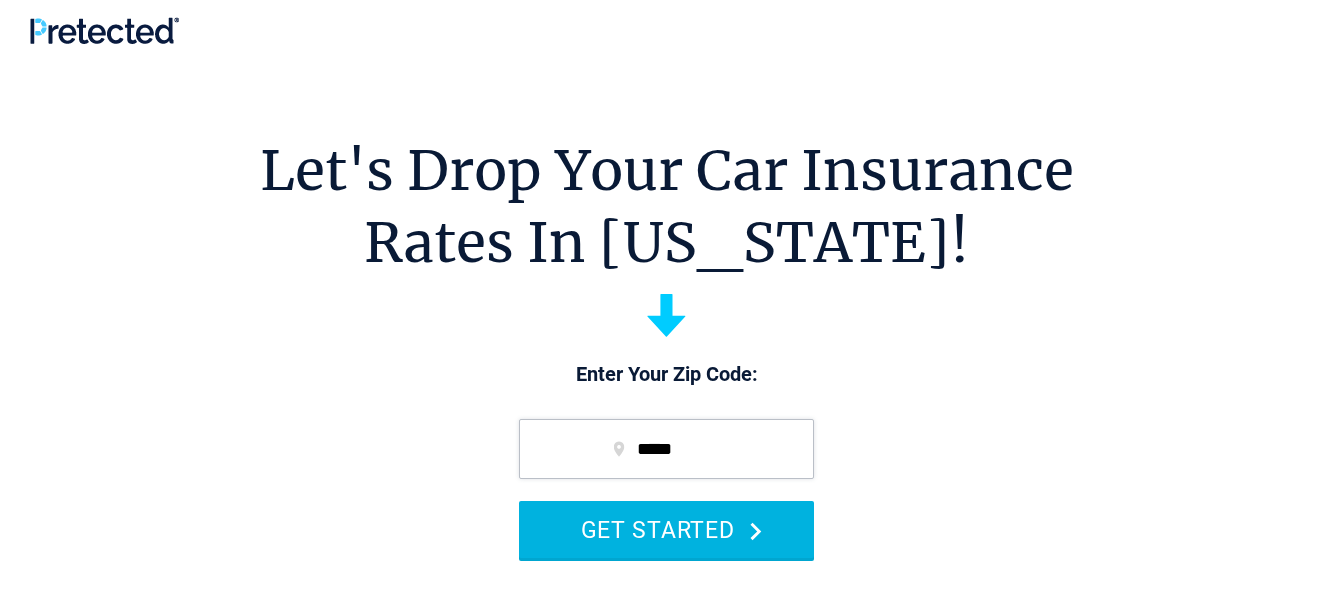 type on "*****" 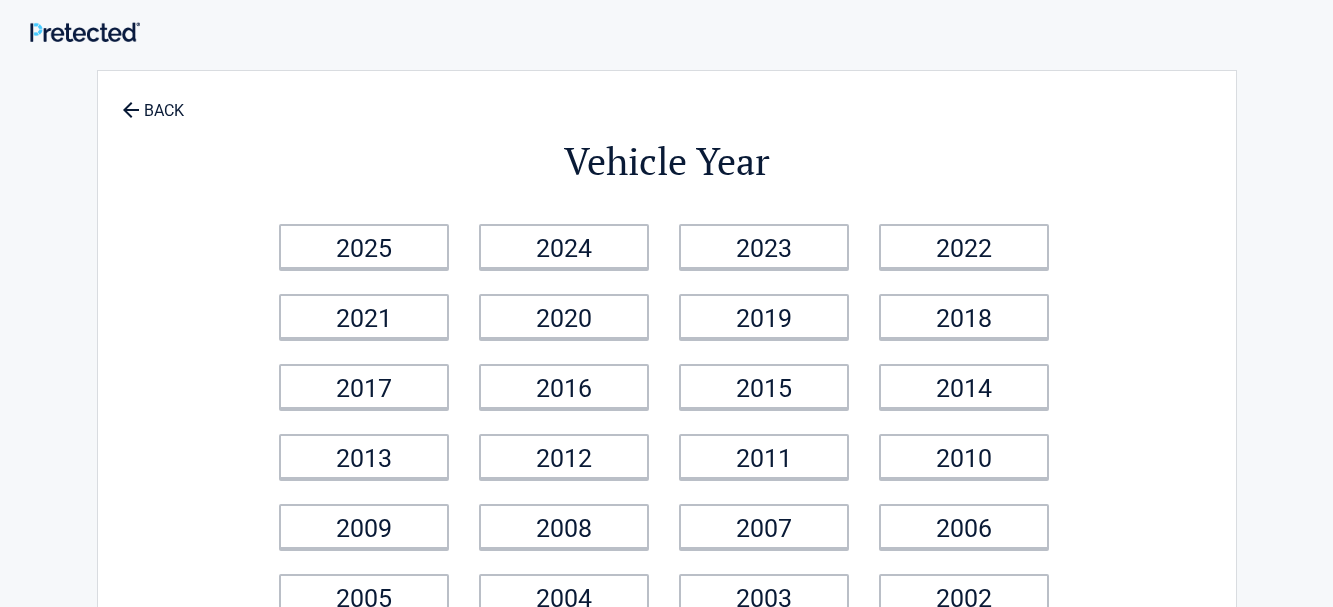 scroll, scrollTop: 0, scrollLeft: 0, axis: both 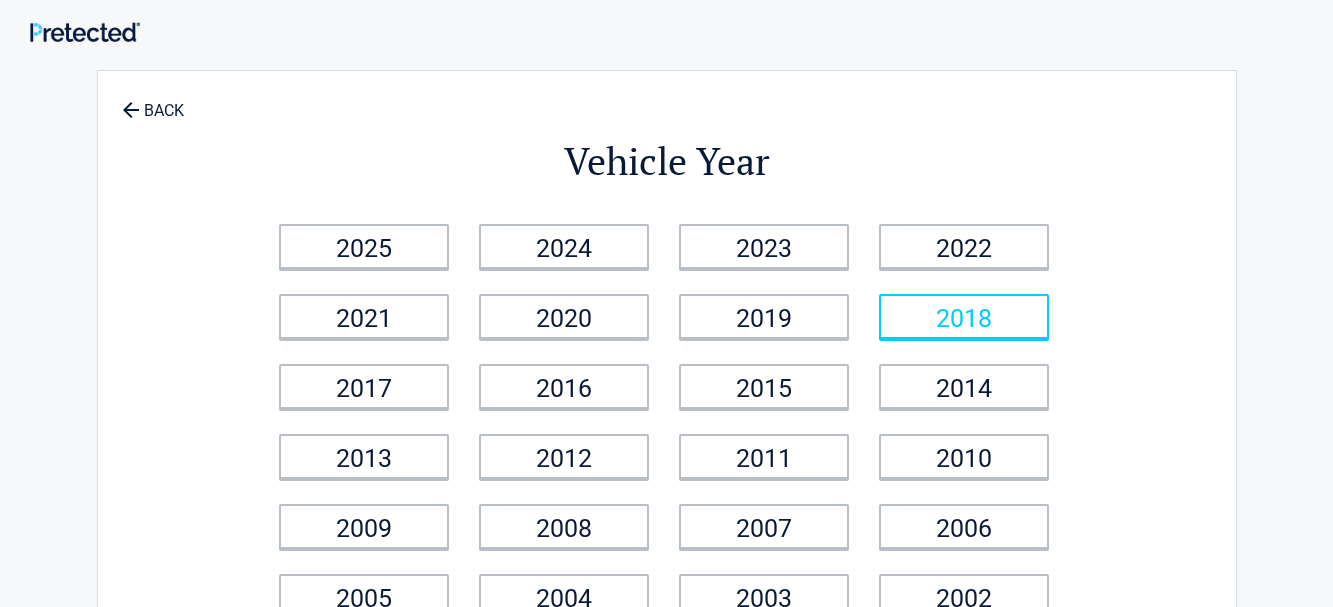 click on "2018" at bounding box center [964, 316] 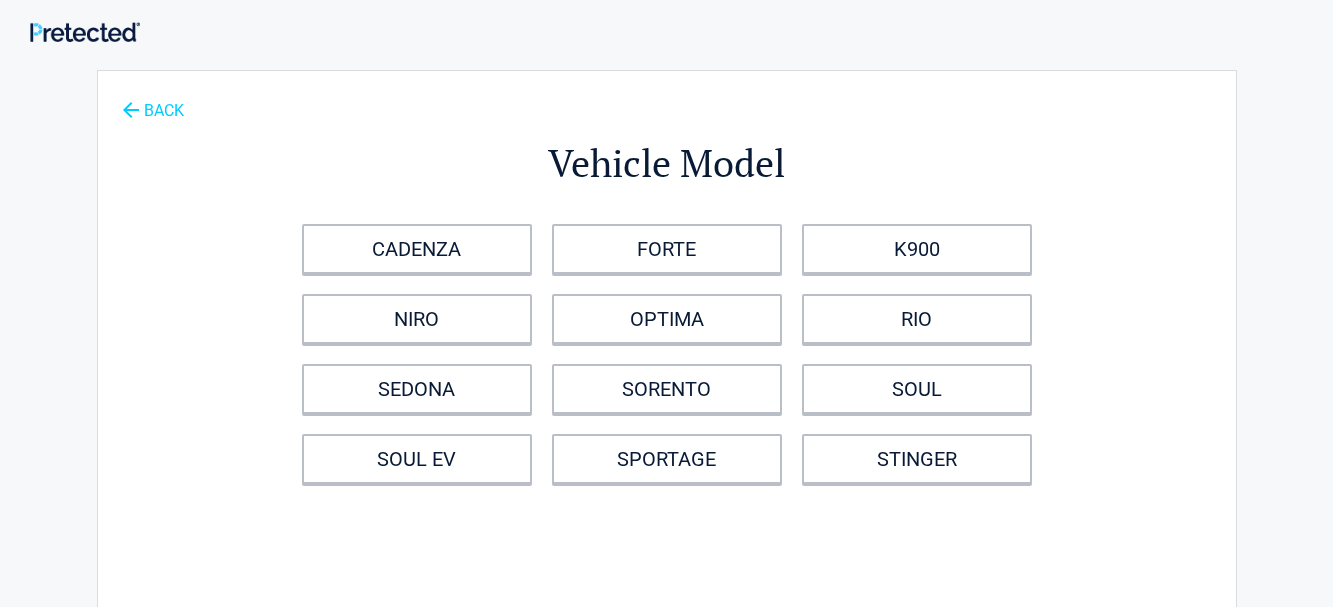 click on "BACK" at bounding box center [153, 101] 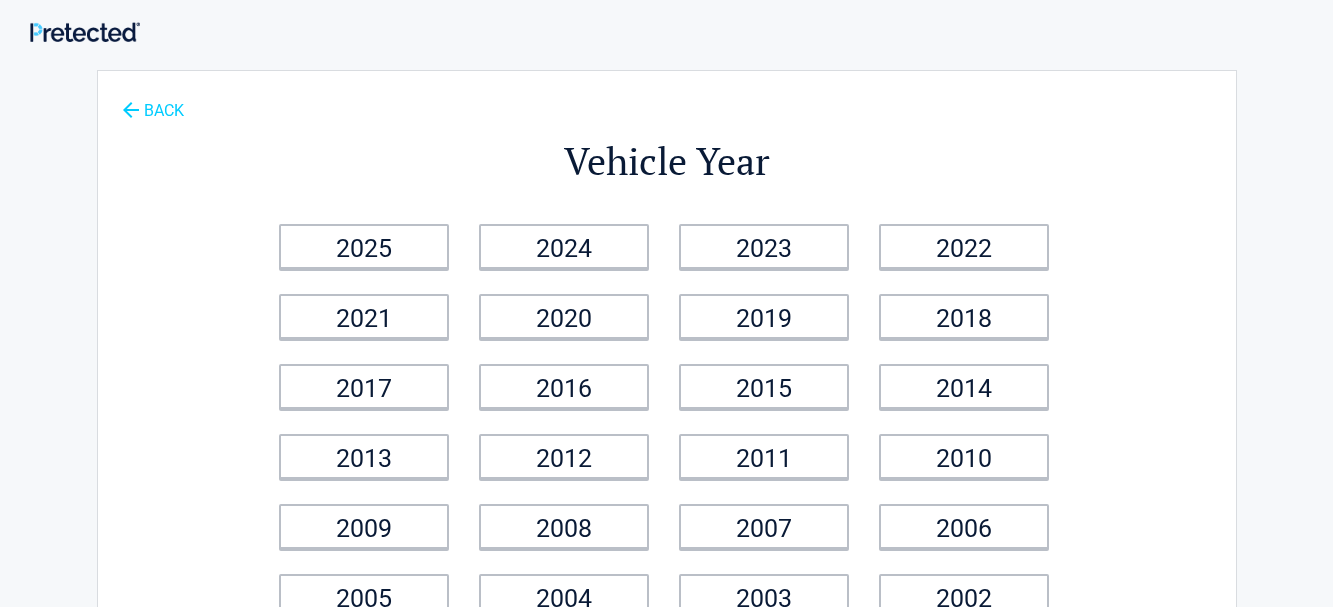 click on "BACK" at bounding box center [153, 101] 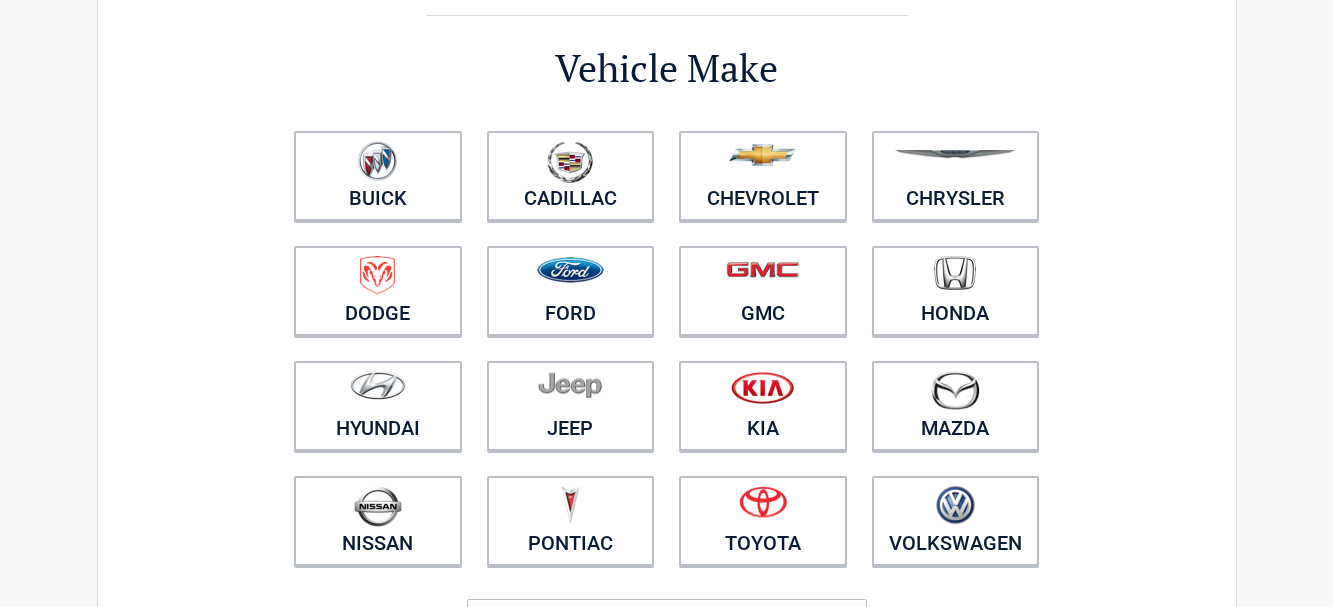 scroll, scrollTop: 153, scrollLeft: 0, axis: vertical 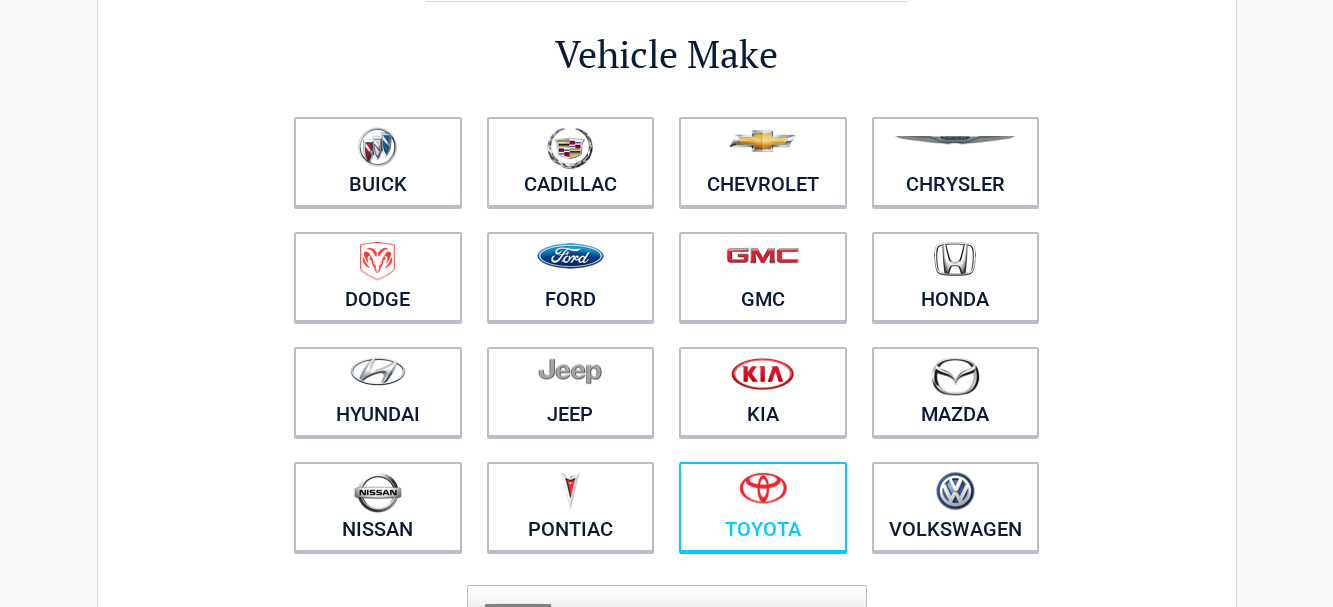 click at bounding box center [763, 494] 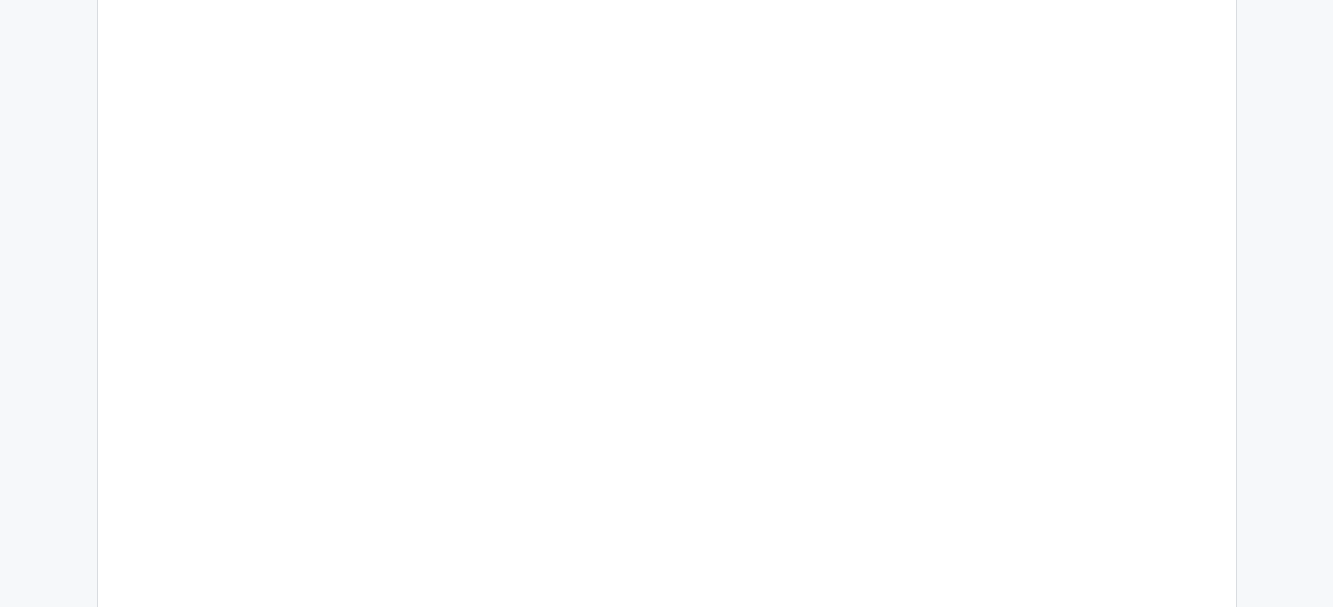 scroll, scrollTop: 0, scrollLeft: 0, axis: both 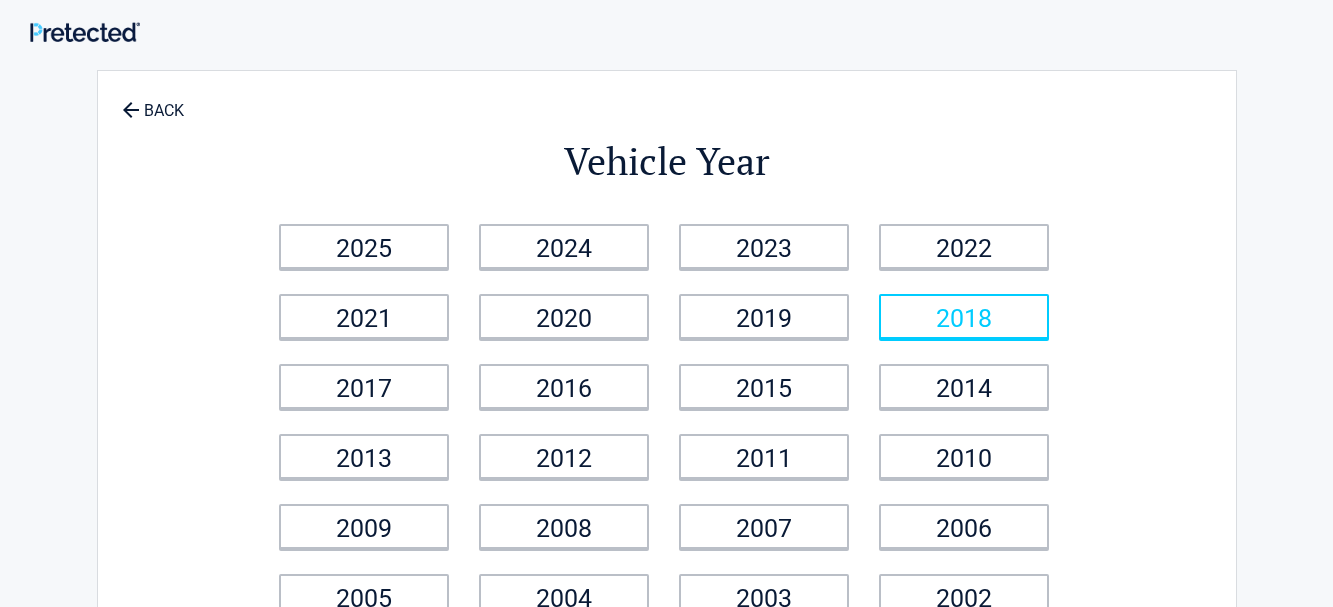 click on "2018" at bounding box center [964, 316] 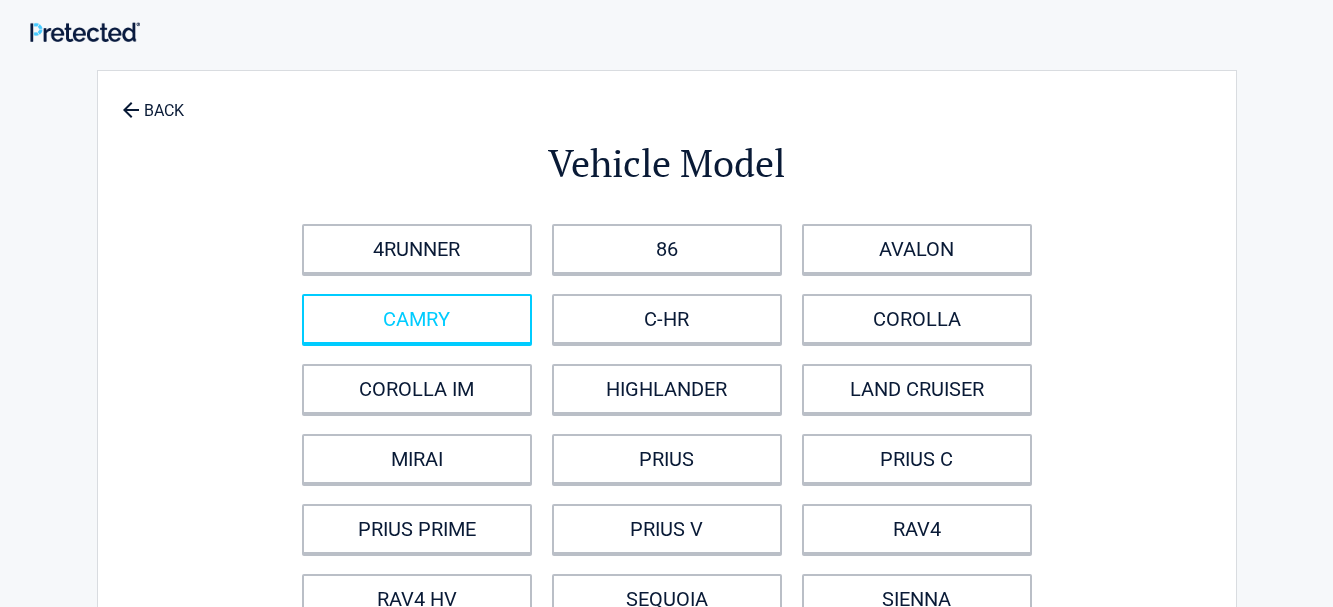 click on "CAMRY" at bounding box center [417, 319] 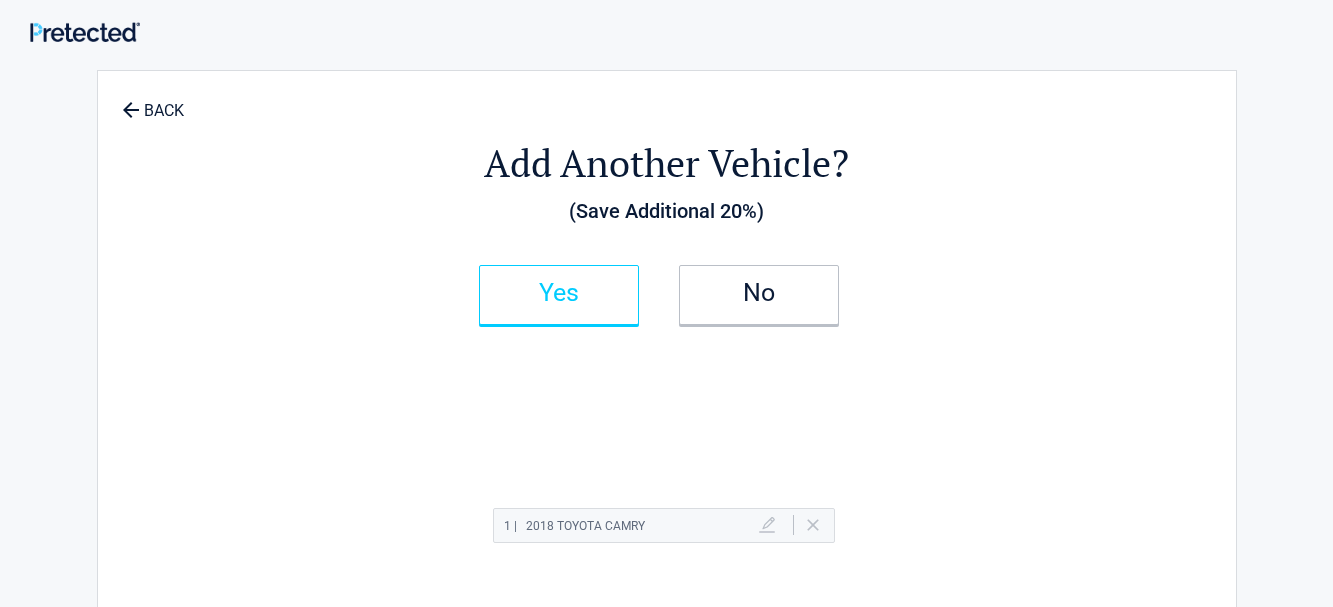 click on "Yes" at bounding box center (559, 293) 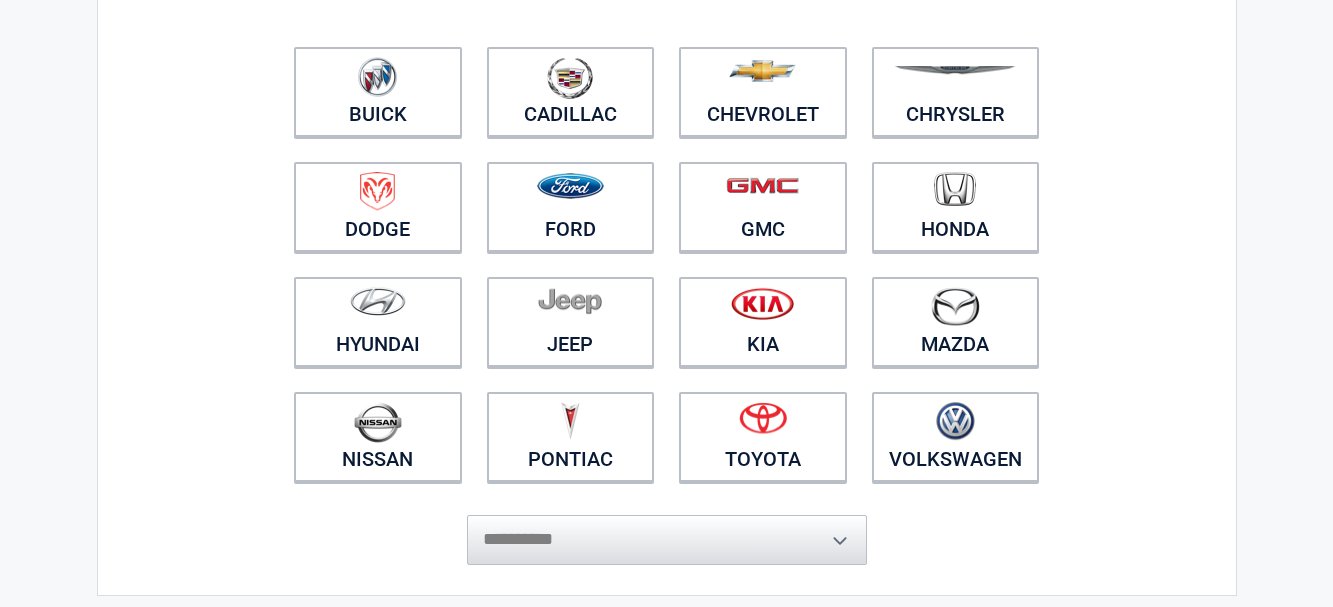 scroll, scrollTop: 255, scrollLeft: 0, axis: vertical 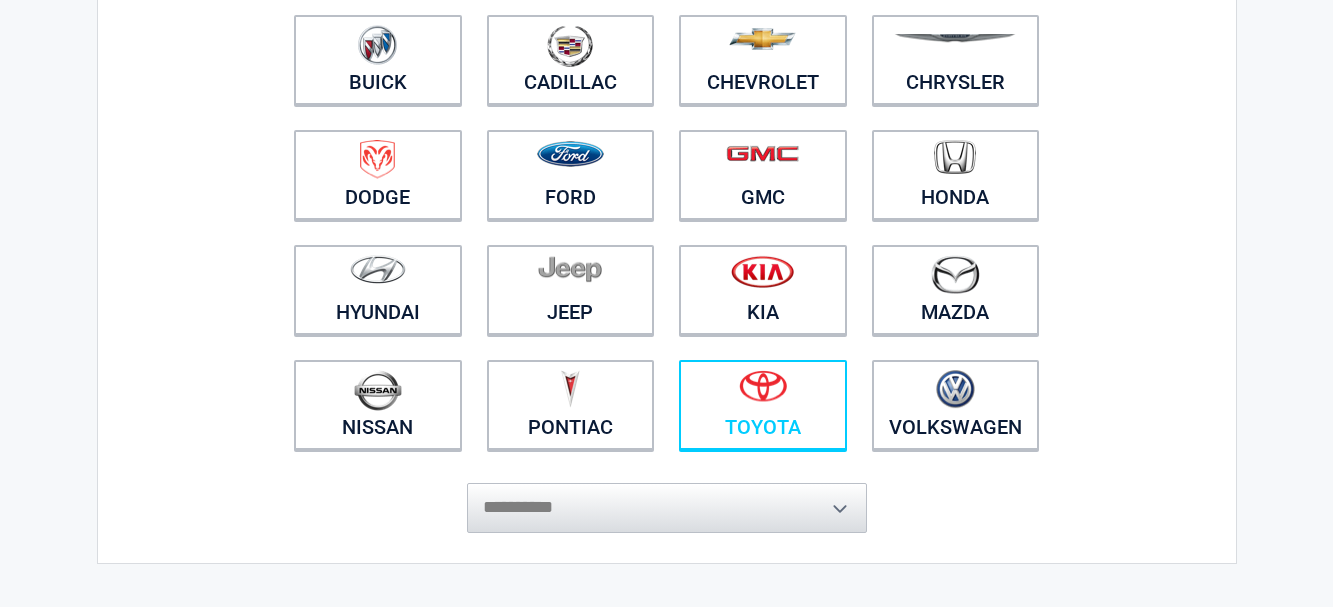 click at bounding box center [763, 386] 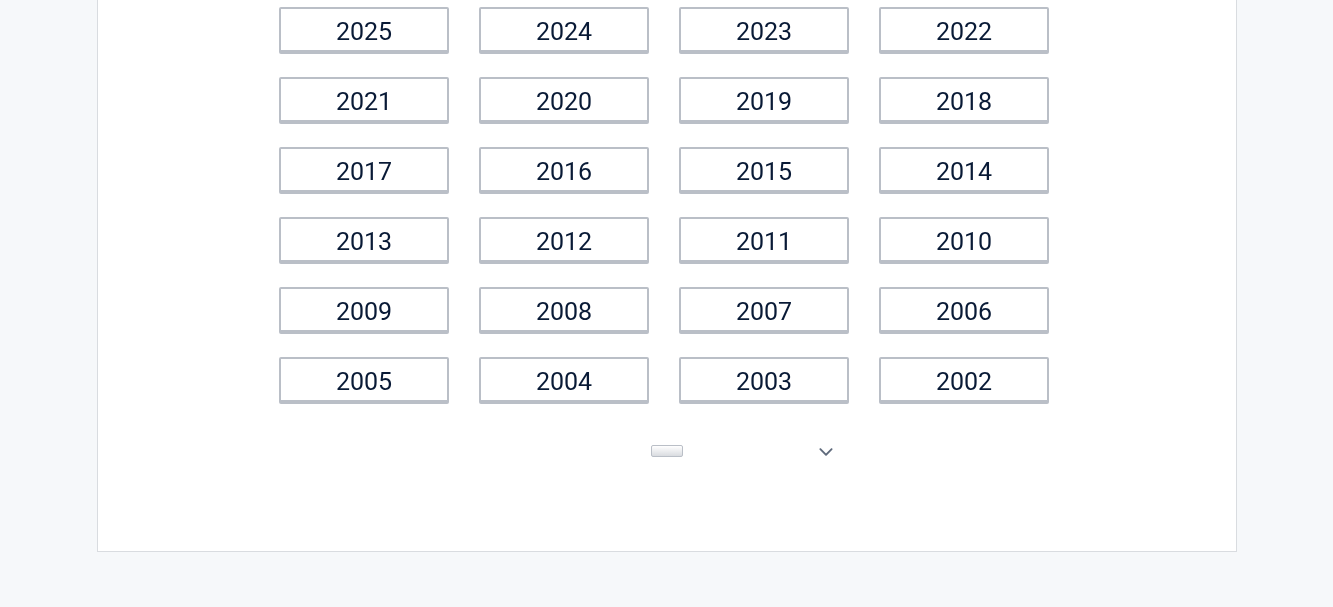 scroll, scrollTop: 0, scrollLeft: 0, axis: both 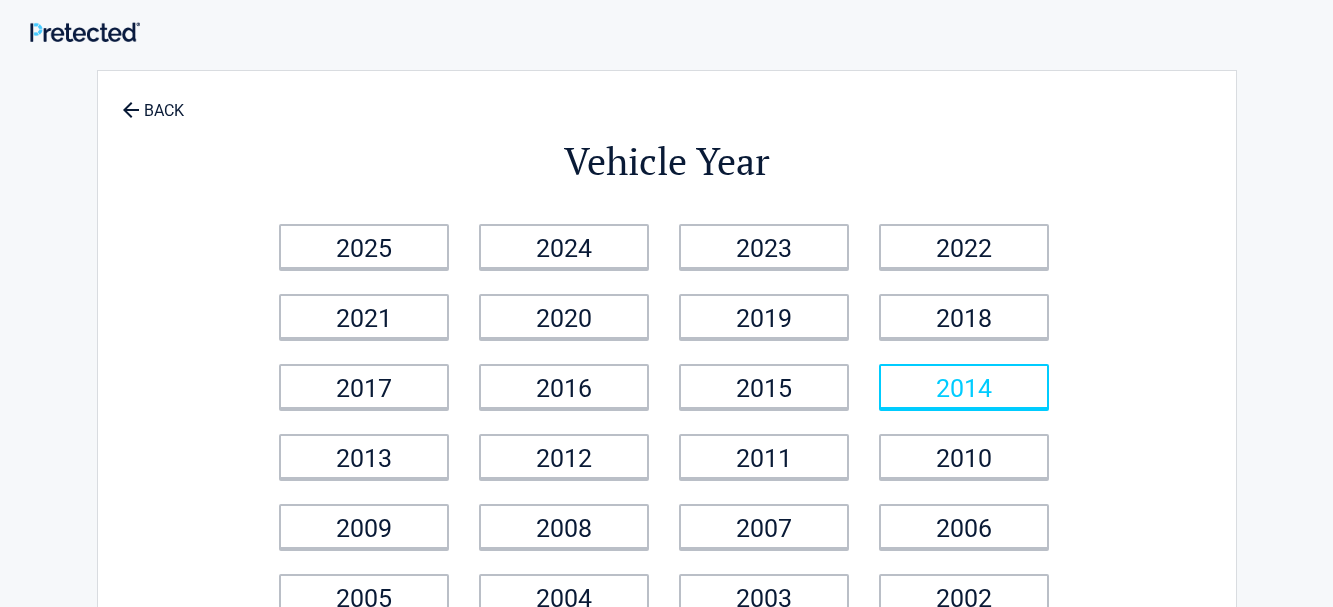 click on "2014" at bounding box center [964, 386] 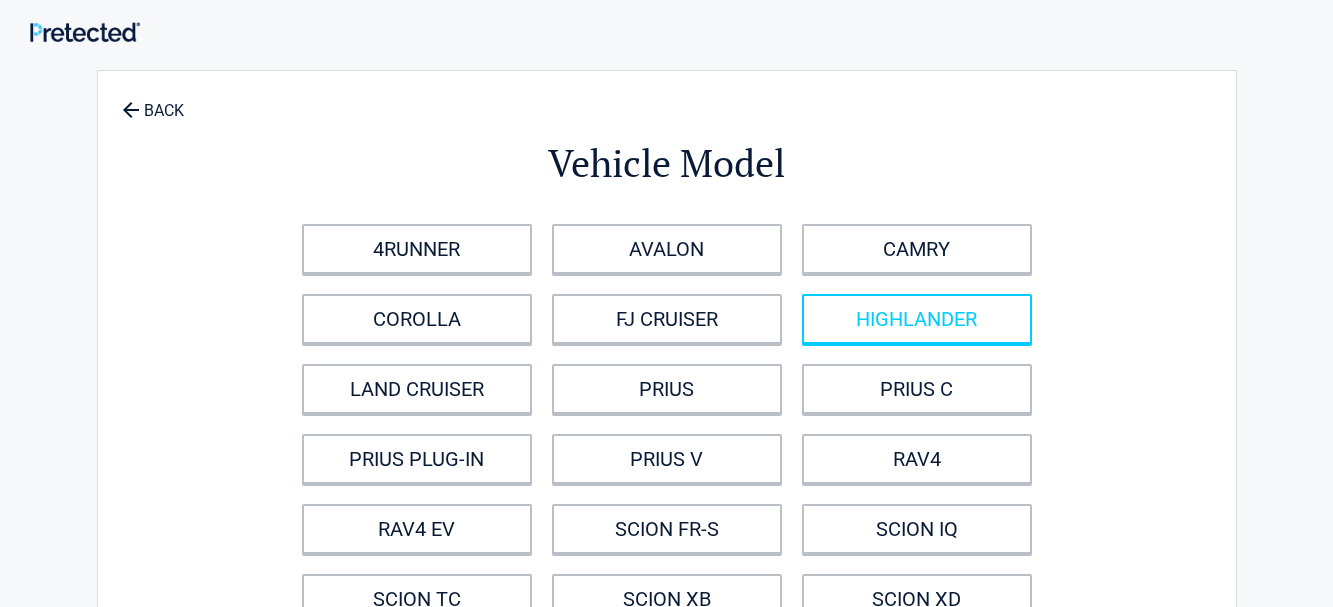 click on "HIGHLANDER" at bounding box center [917, 319] 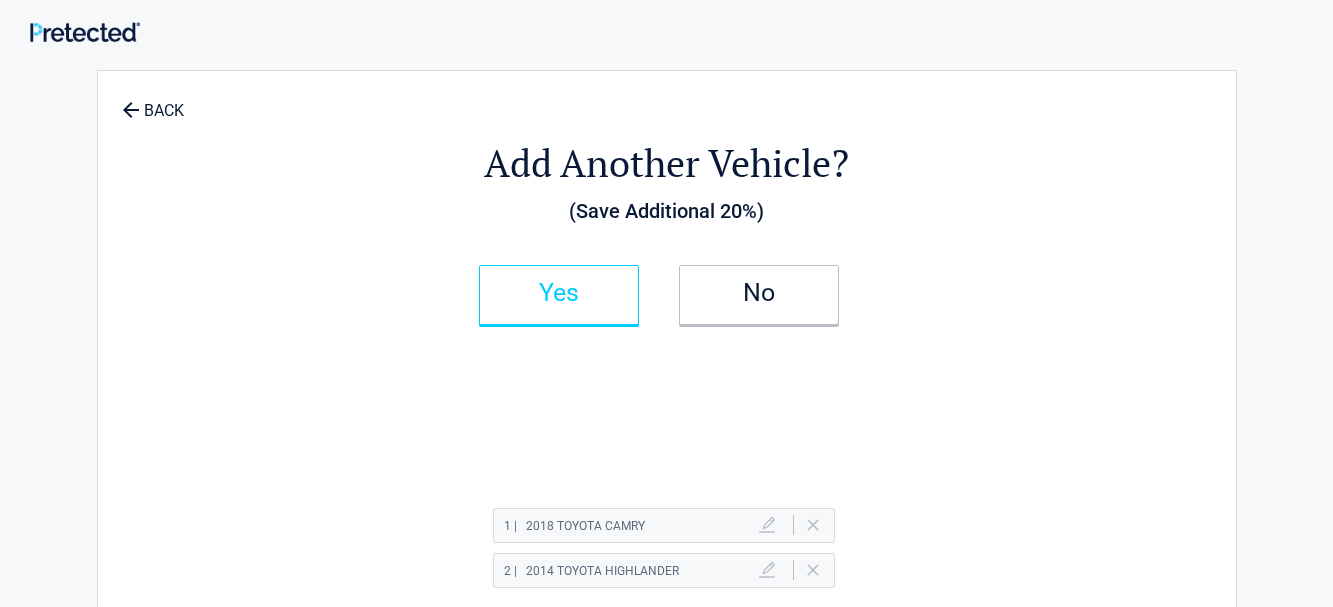 click on "Yes" at bounding box center (559, 293) 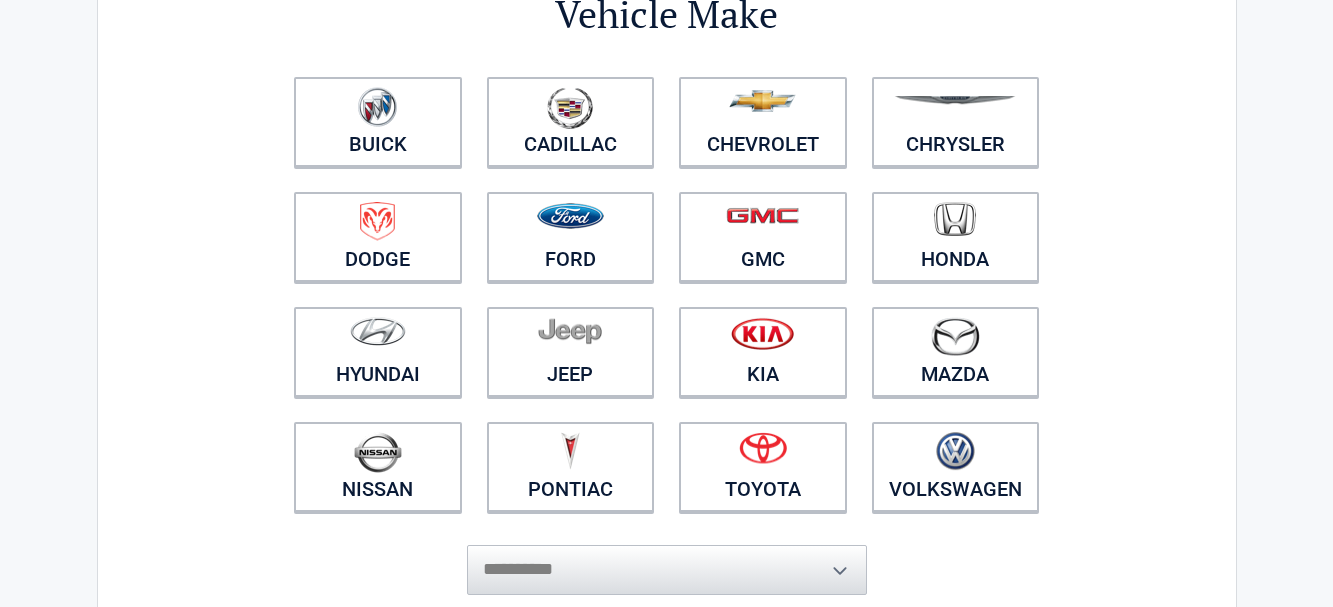 scroll, scrollTop: 204, scrollLeft: 0, axis: vertical 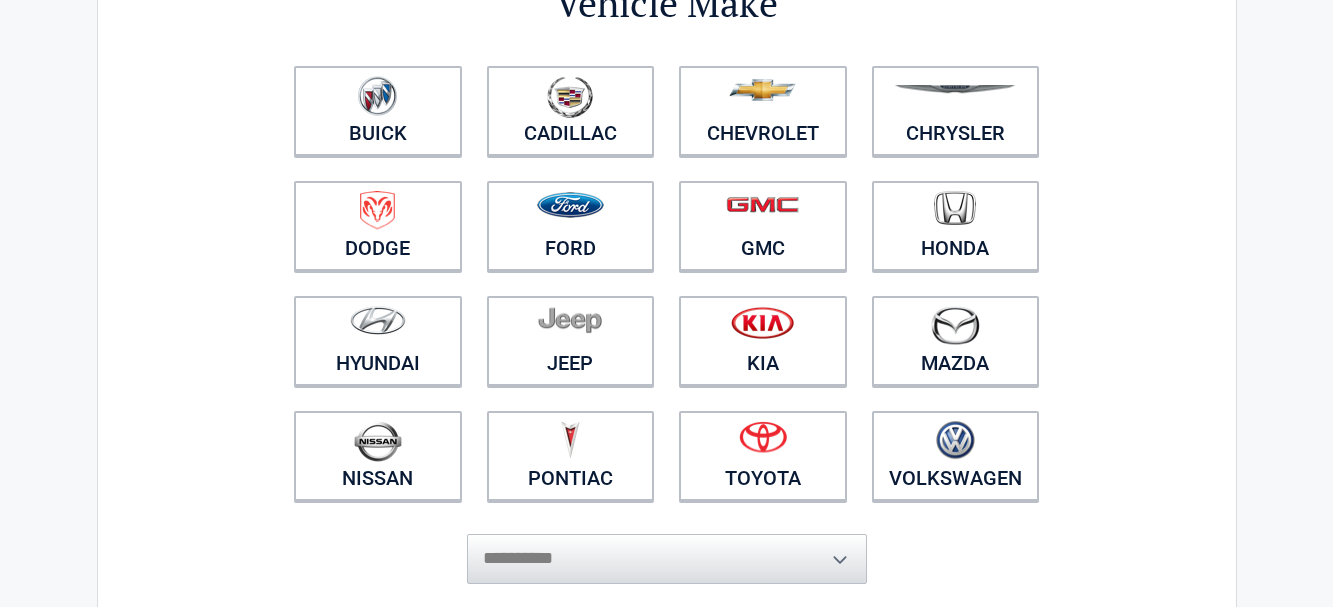 click on "**********" at bounding box center (667, 549) 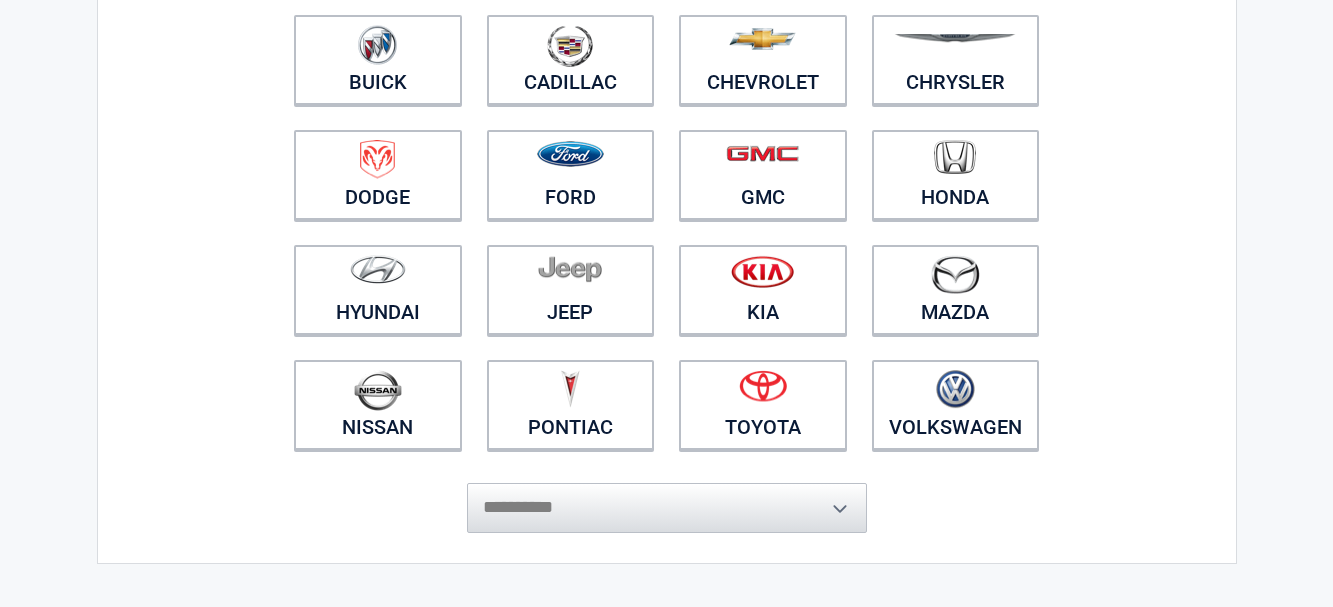 scroll, scrollTop: 306, scrollLeft: 0, axis: vertical 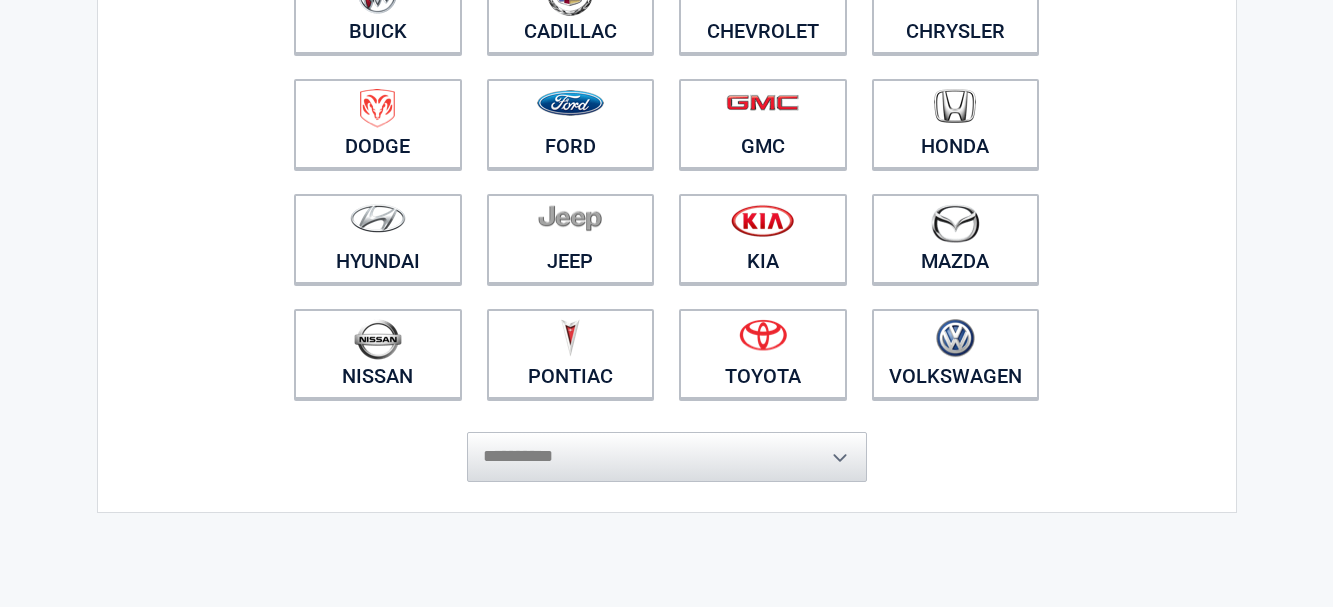 click on "**********" at bounding box center (667, 447) 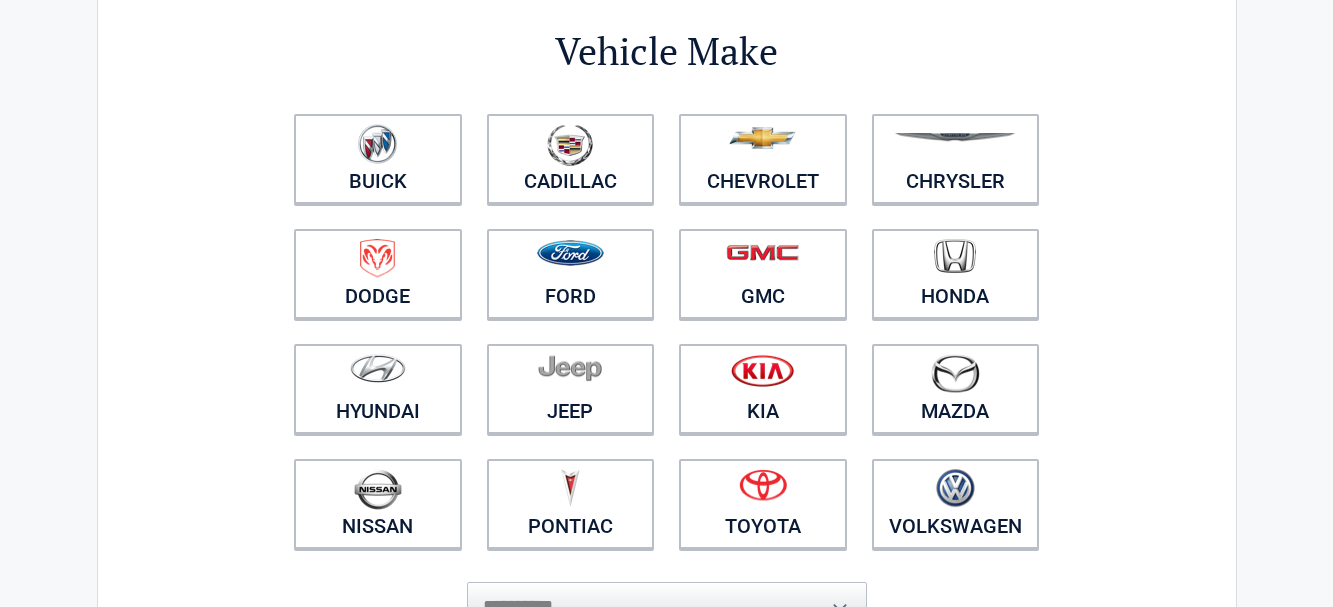 scroll, scrollTop: 102, scrollLeft: 0, axis: vertical 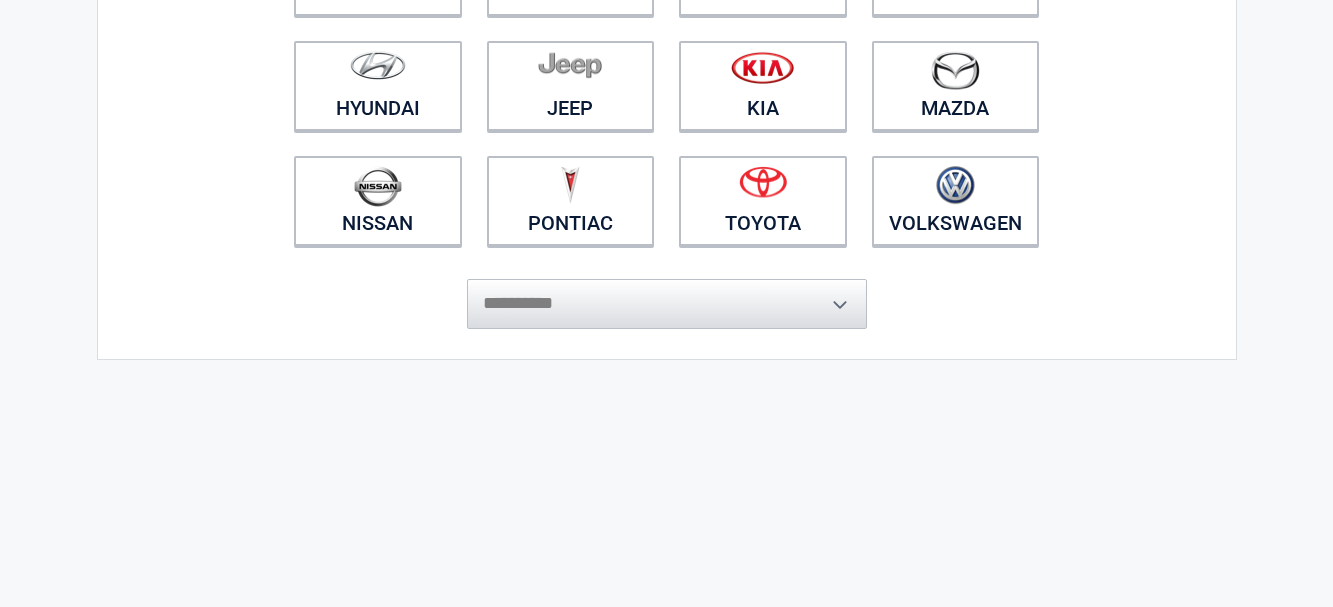 drag, startPoint x: 1346, startPoint y: 601, endPoint x: 582, endPoint y: 308, distance: 818.2573 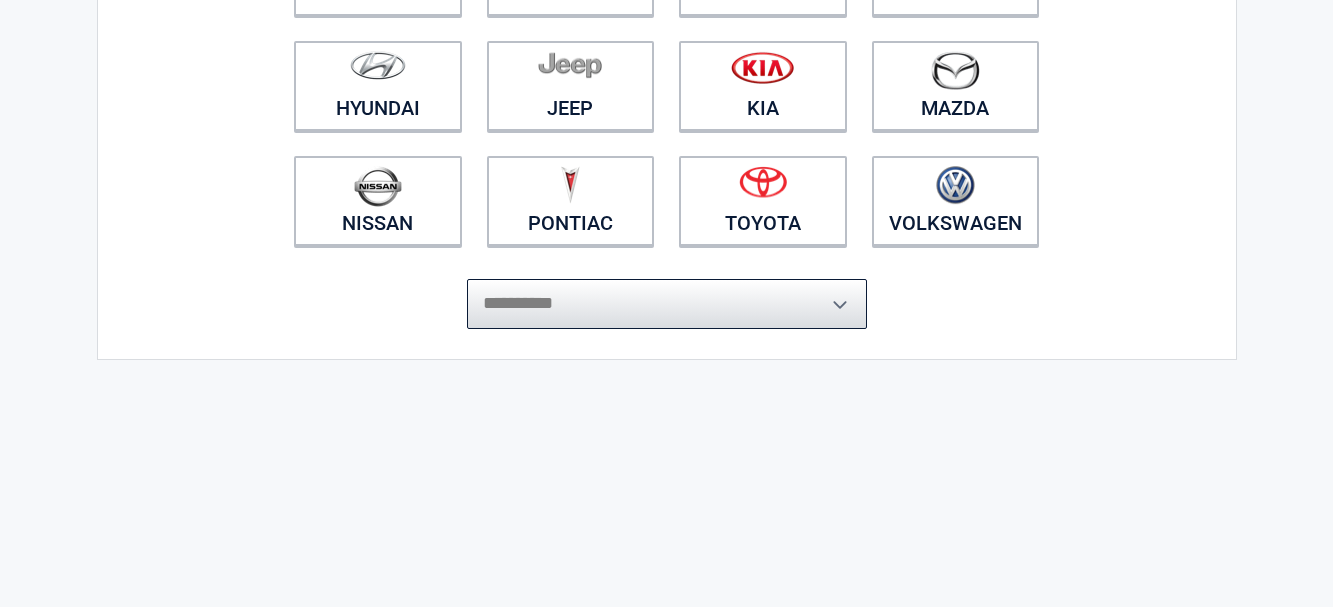 click on "**********" at bounding box center (667, 304) 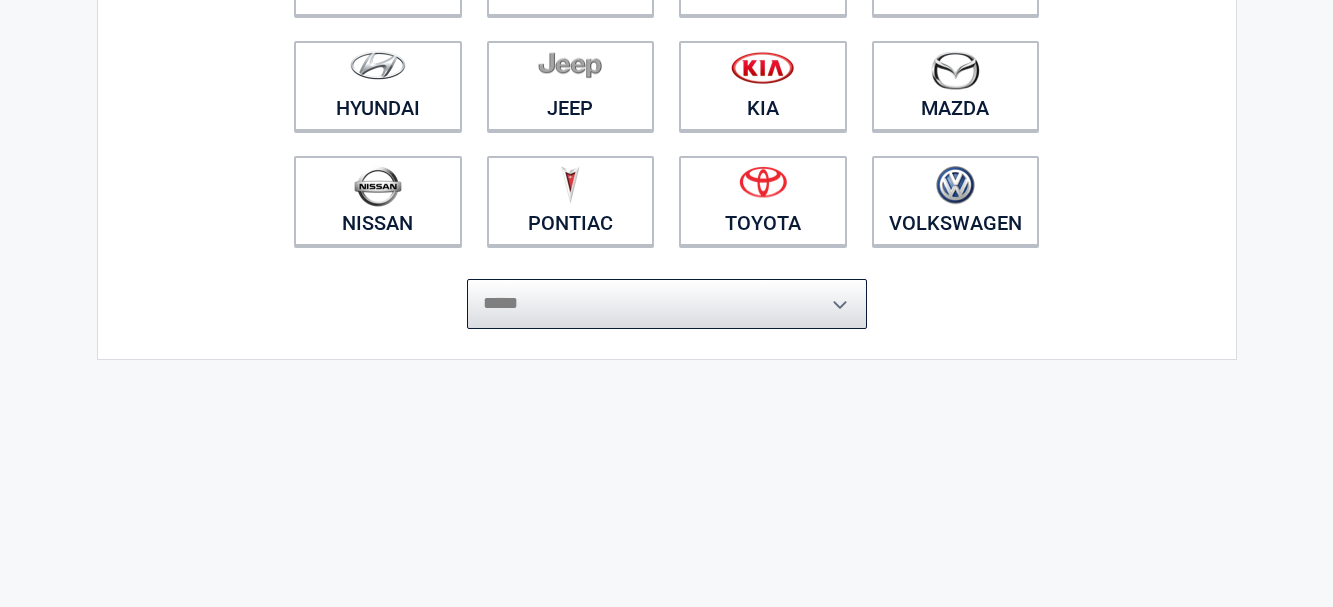 click on "*****" at bounding box center (0, 0) 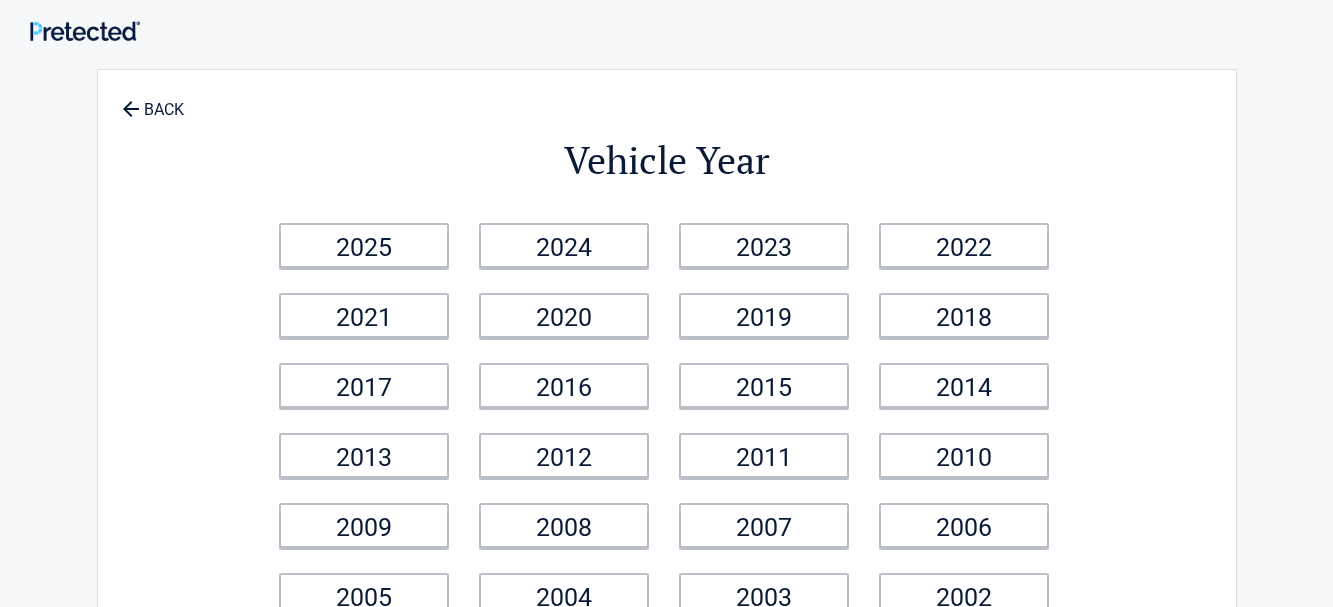 scroll, scrollTop: 0, scrollLeft: 0, axis: both 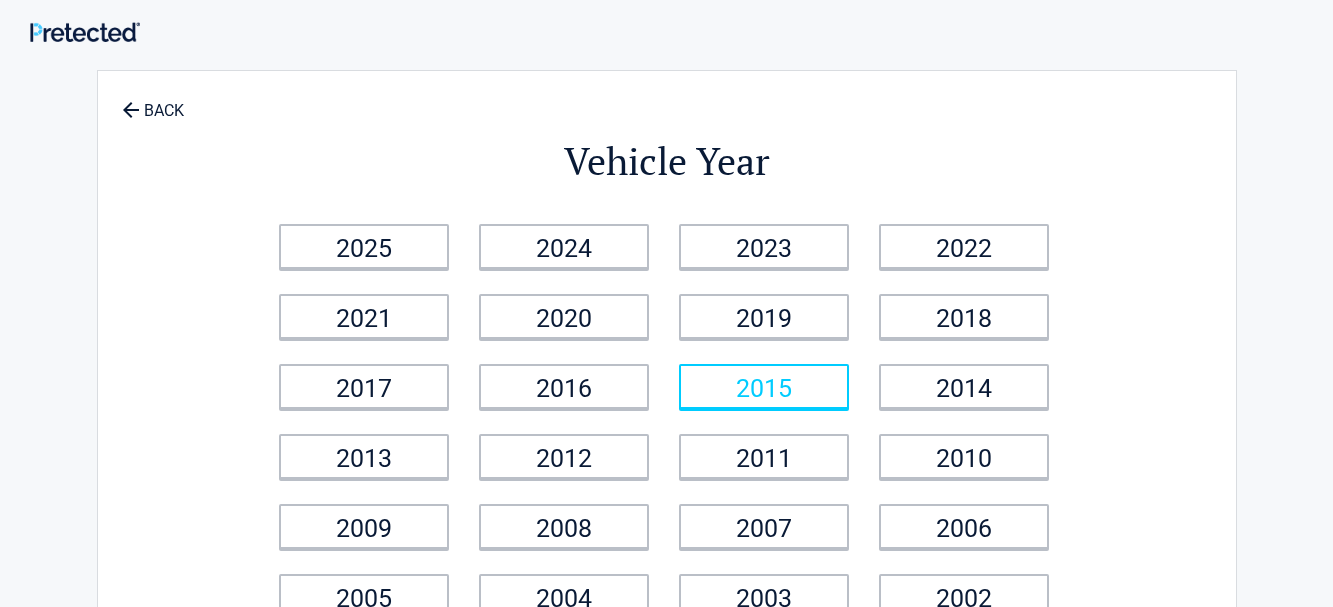 click on "2015" at bounding box center [764, 386] 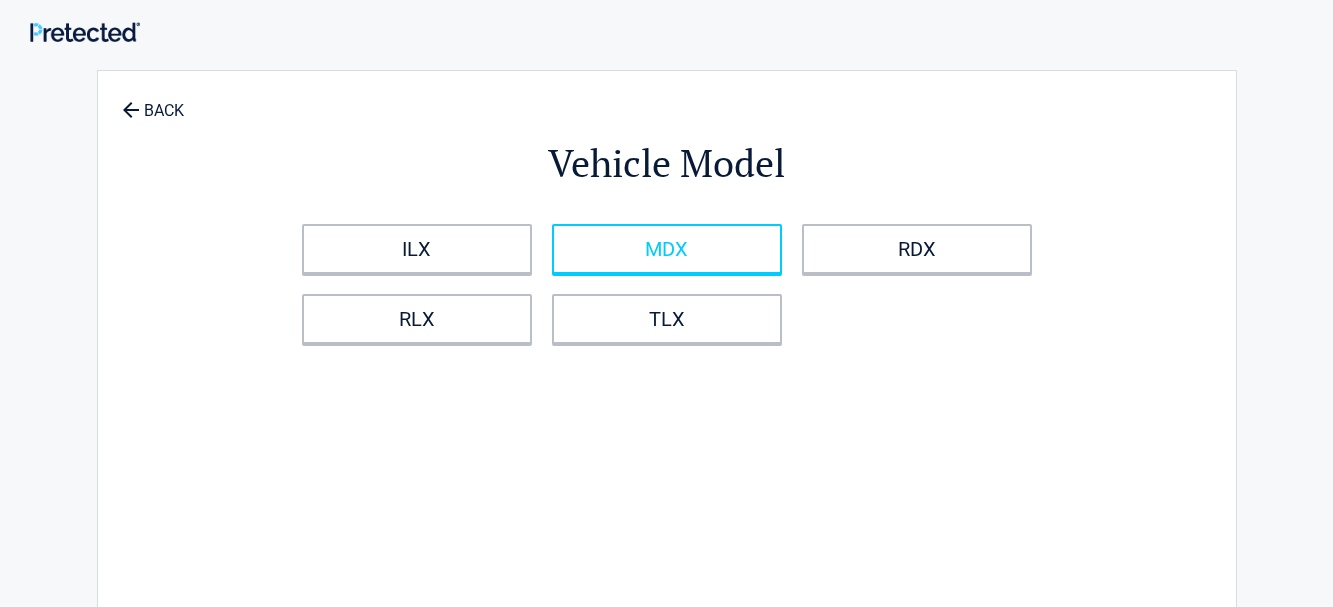 click on "MDX" at bounding box center (667, 249) 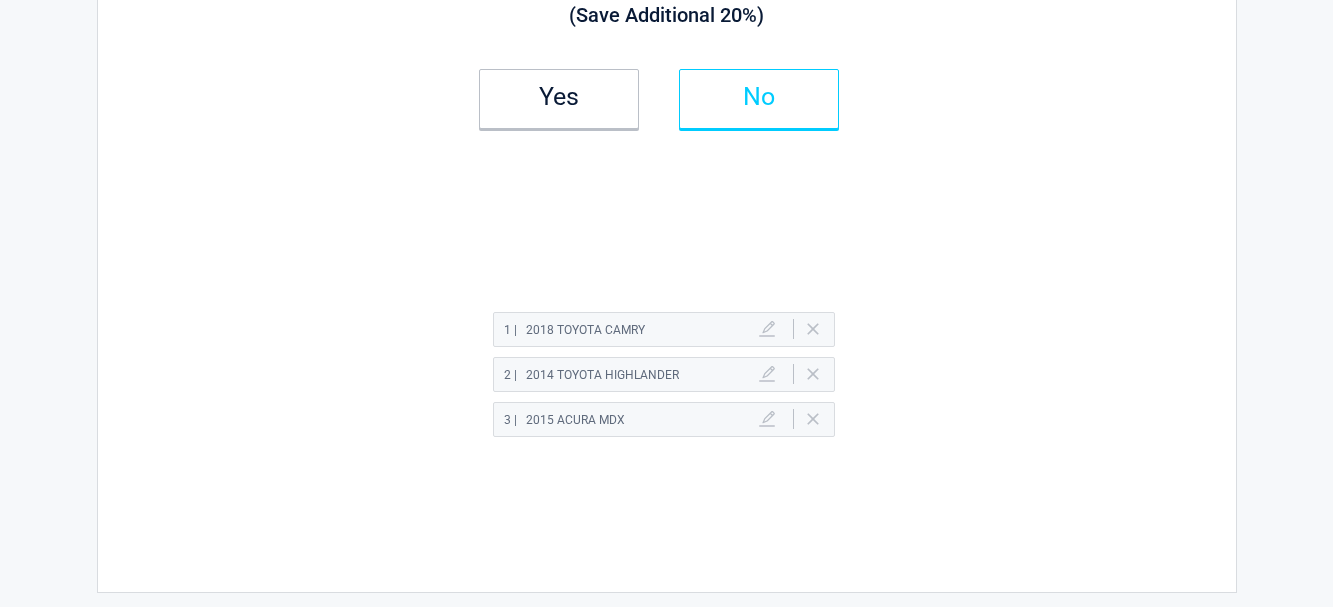 scroll, scrollTop: 204, scrollLeft: 0, axis: vertical 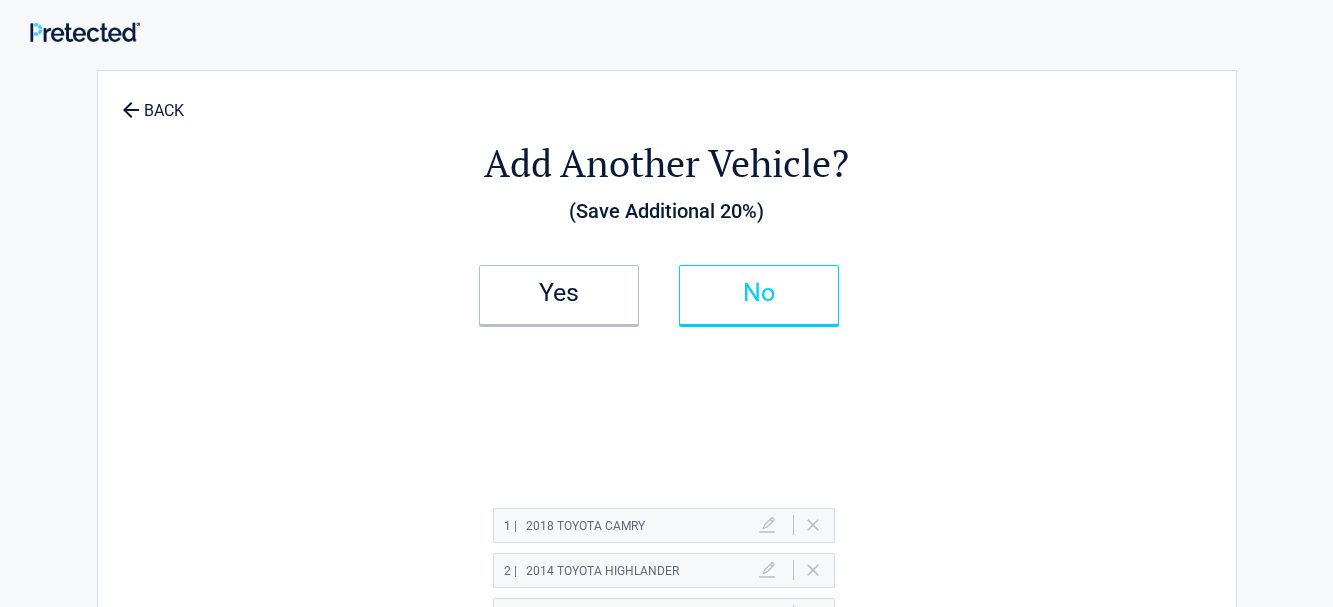 click on "No" at bounding box center [759, 293] 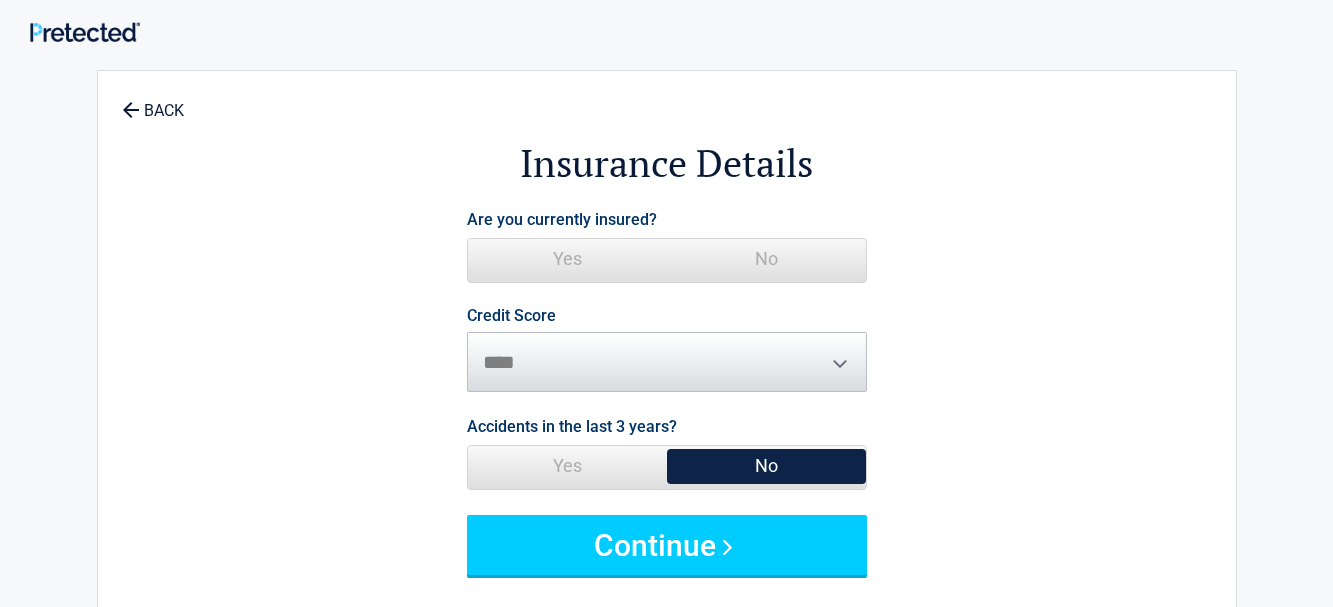 click on "Credit Score
*********
****
*******
****" at bounding box center (667, 350) 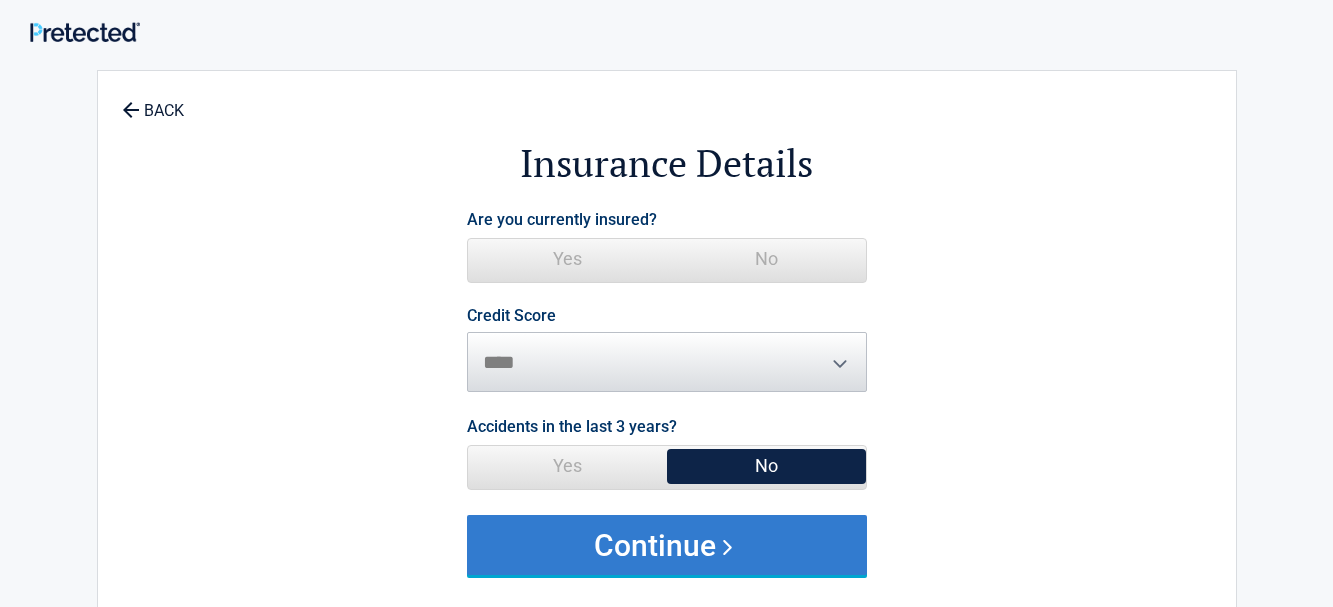 click on "Continue" at bounding box center (667, 545) 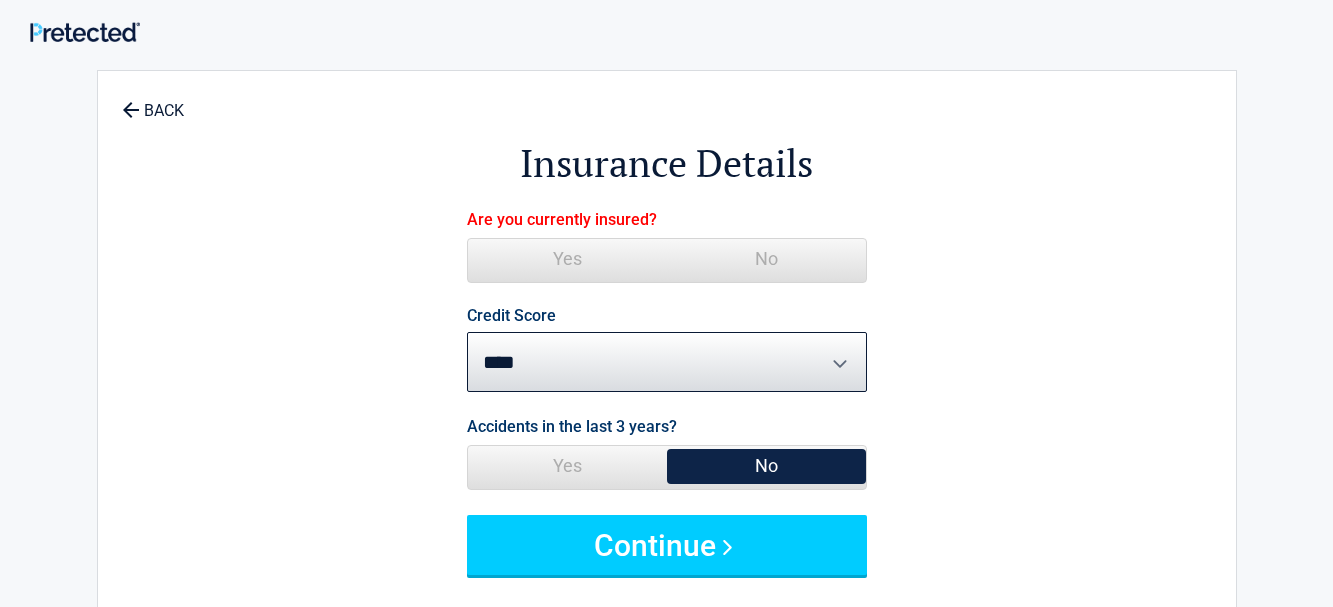click on "Credit Score
*********
****
*******
****" at bounding box center [667, 350] 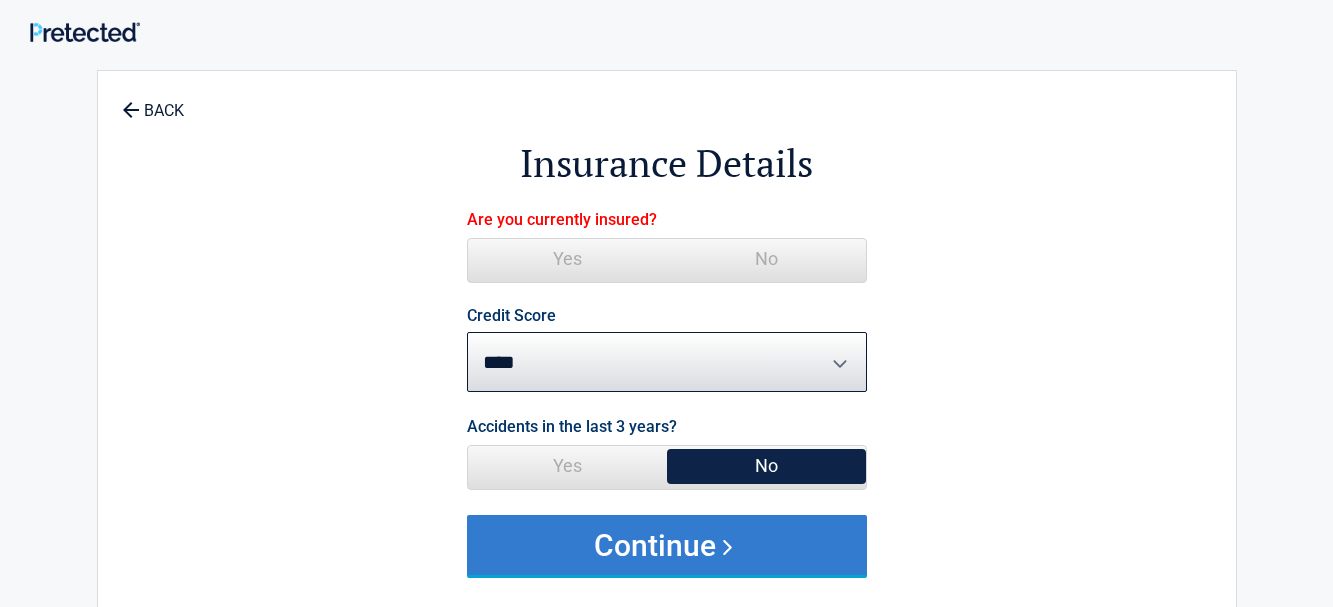 click on "Continue" at bounding box center [667, 545] 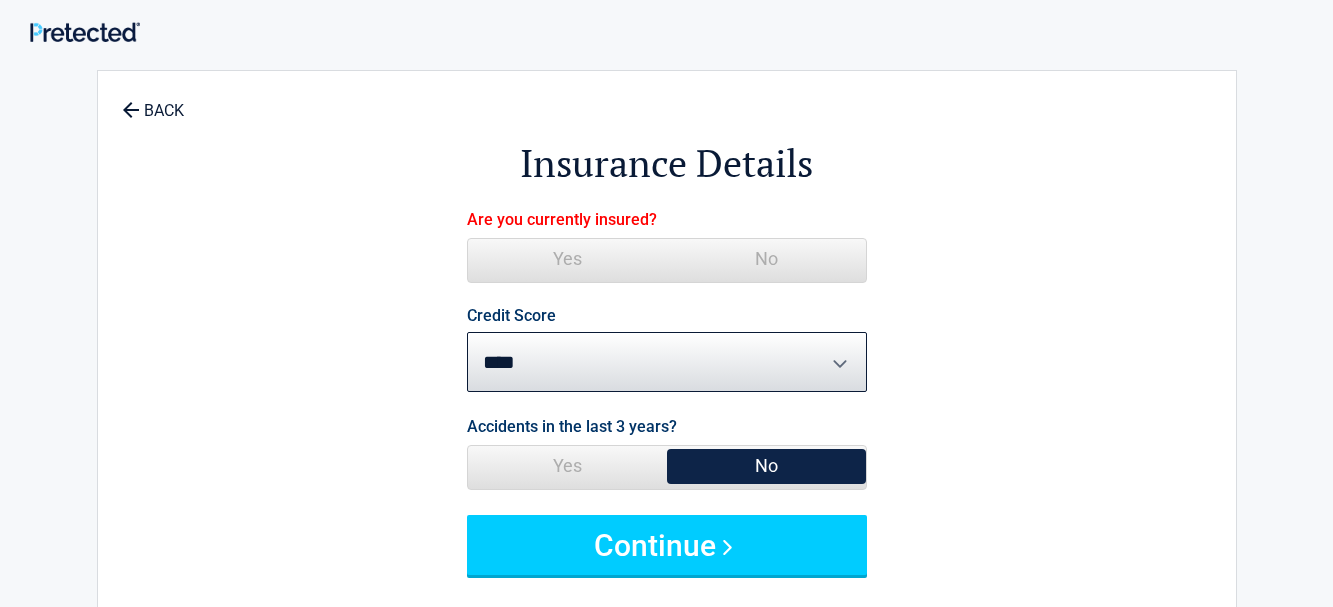 click on "Yes" at bounding box center (567, 259) 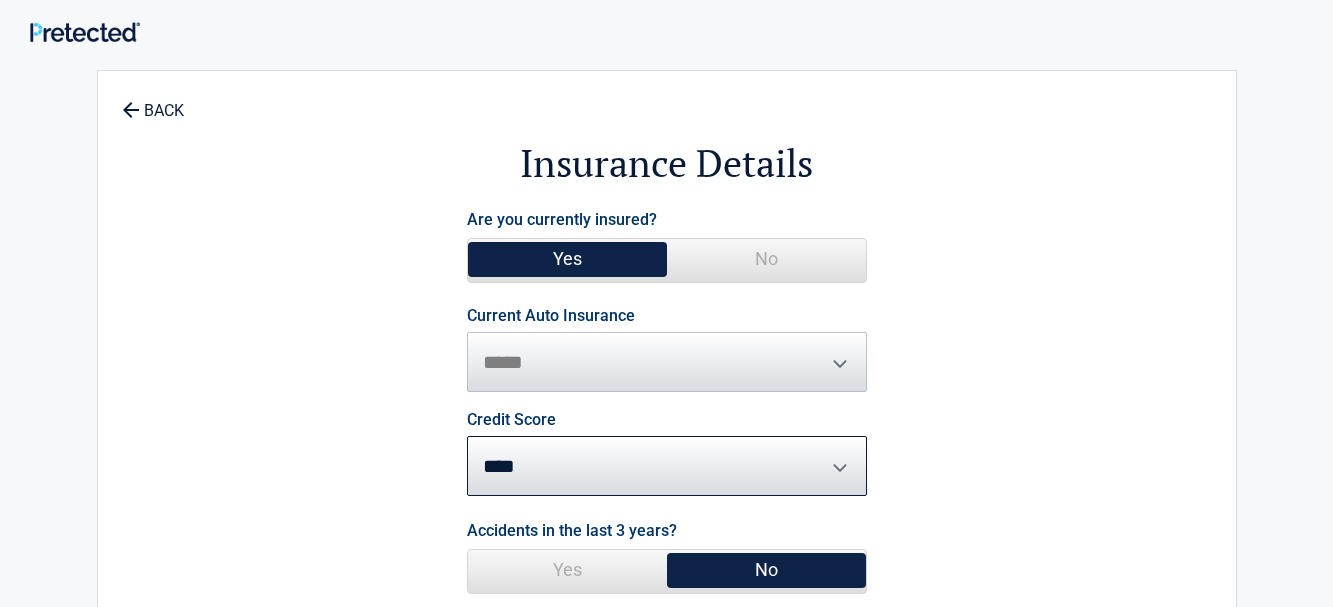 click on "Yes" at bounding box center (567, 259) 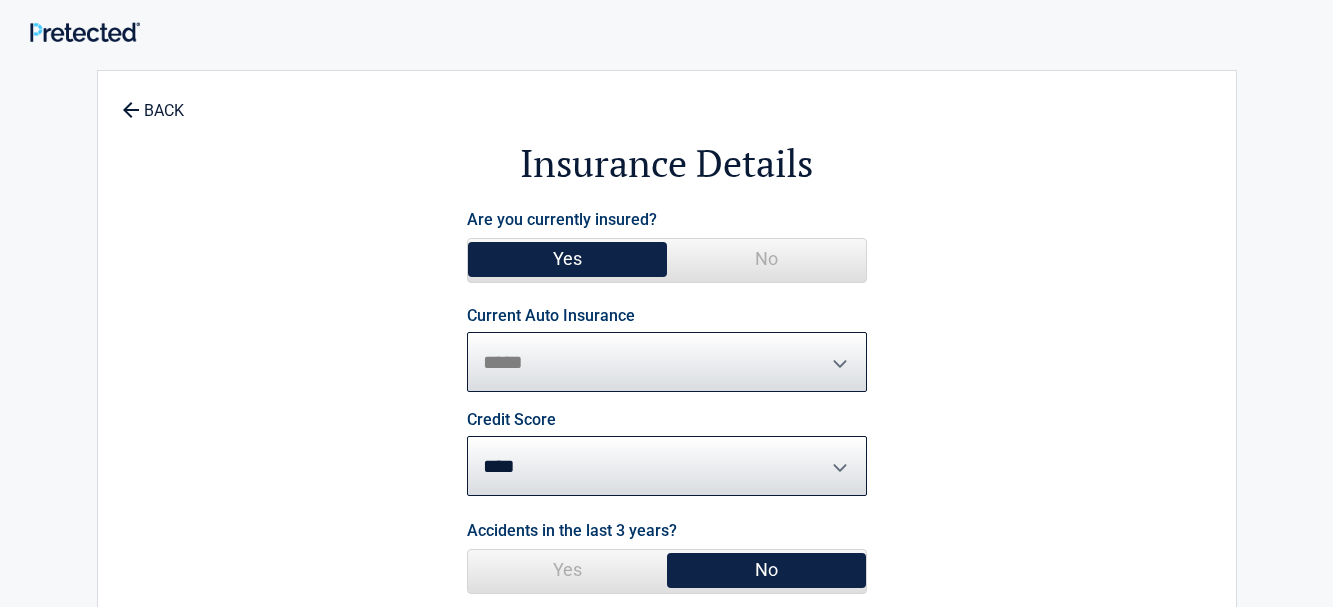 select on "**********" 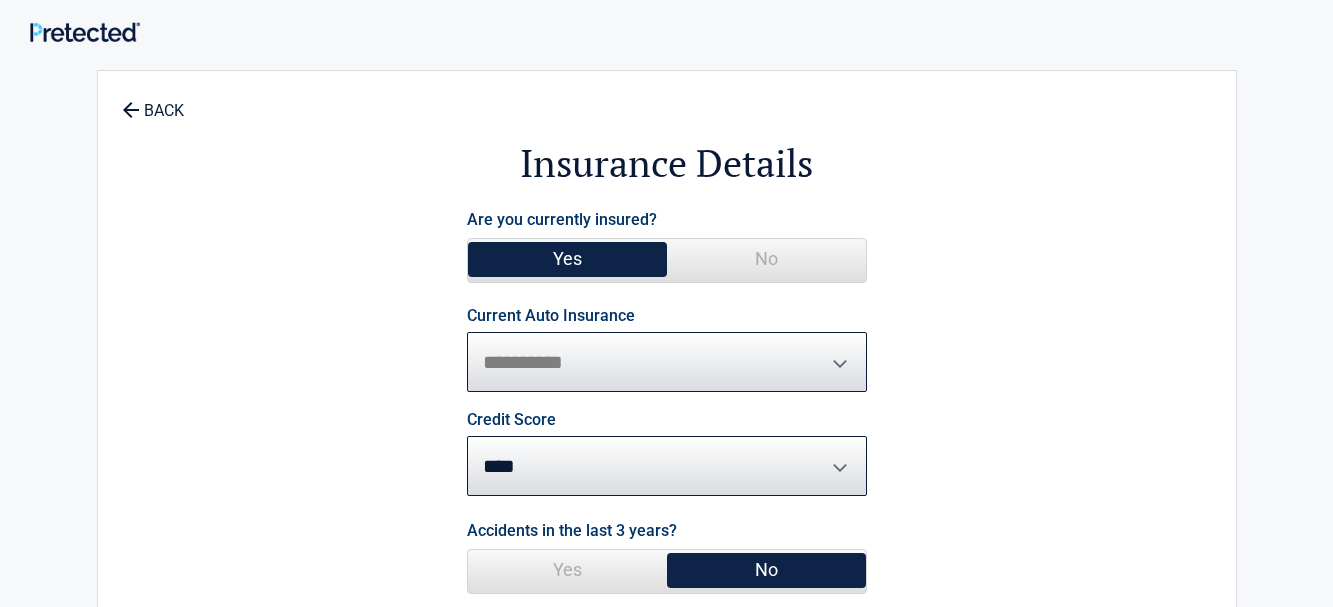 click on "**********" at bounding box center [0, 0] 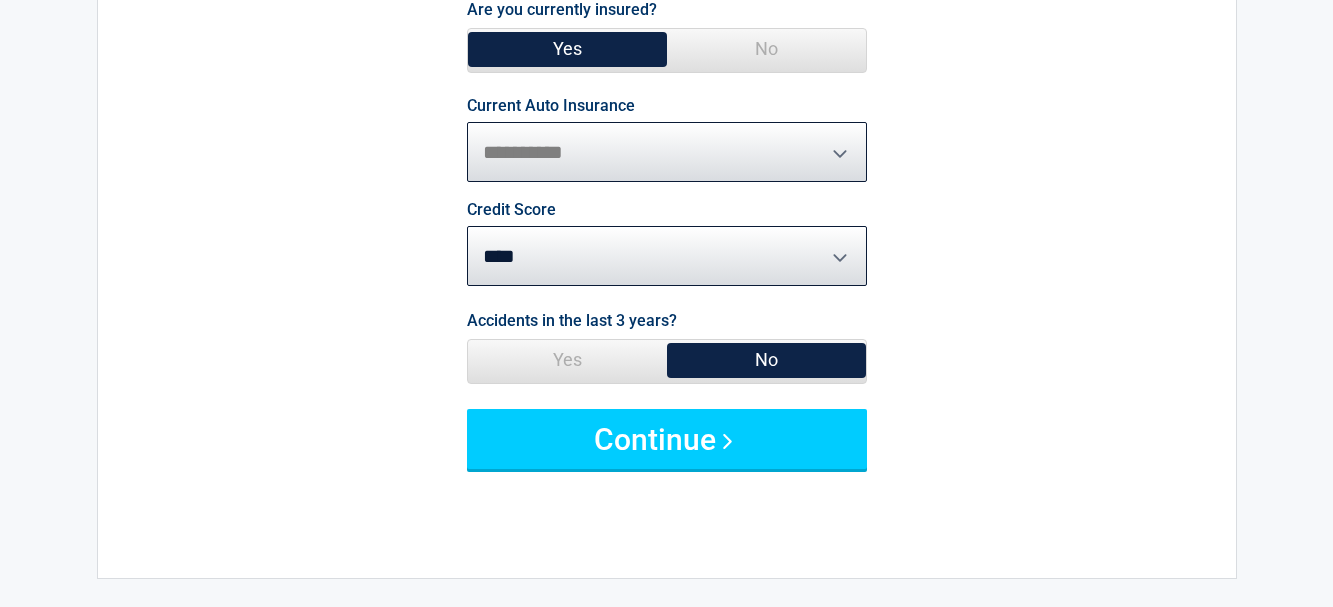 scroll, scrollTop: 255, scrollLeft: 0, axis: vertical 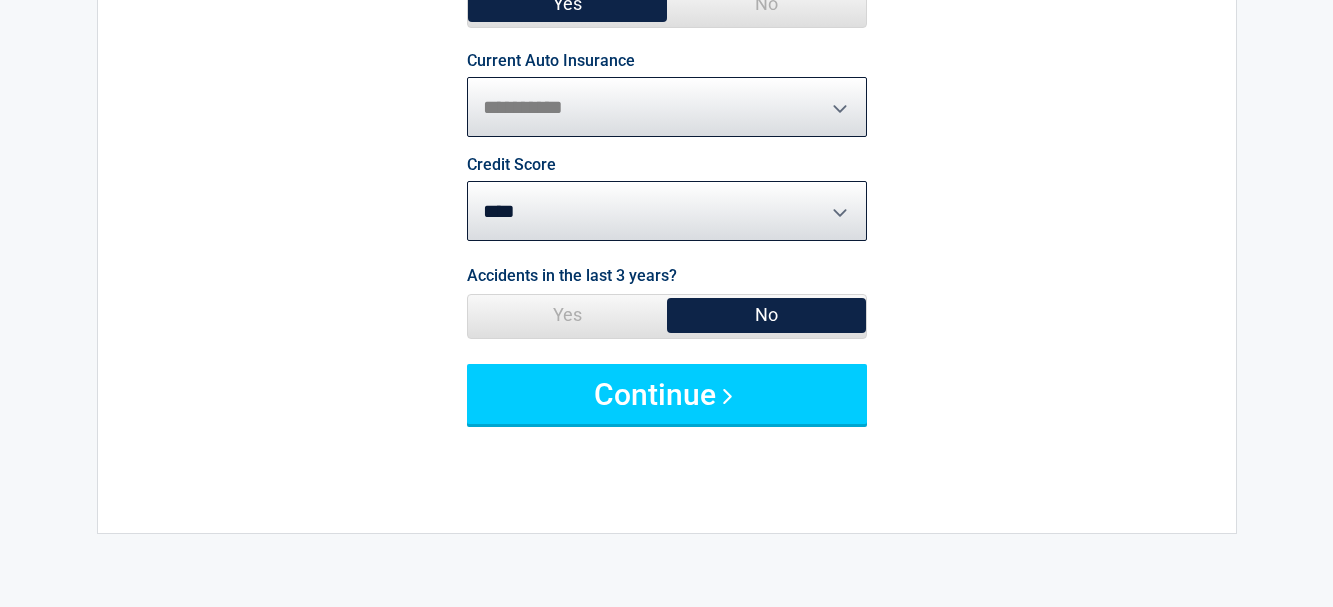 drag, startPoint x: 1340, startPoint y: 594, endPoint x: 660, endPoint y: 404, distance: 706.04535 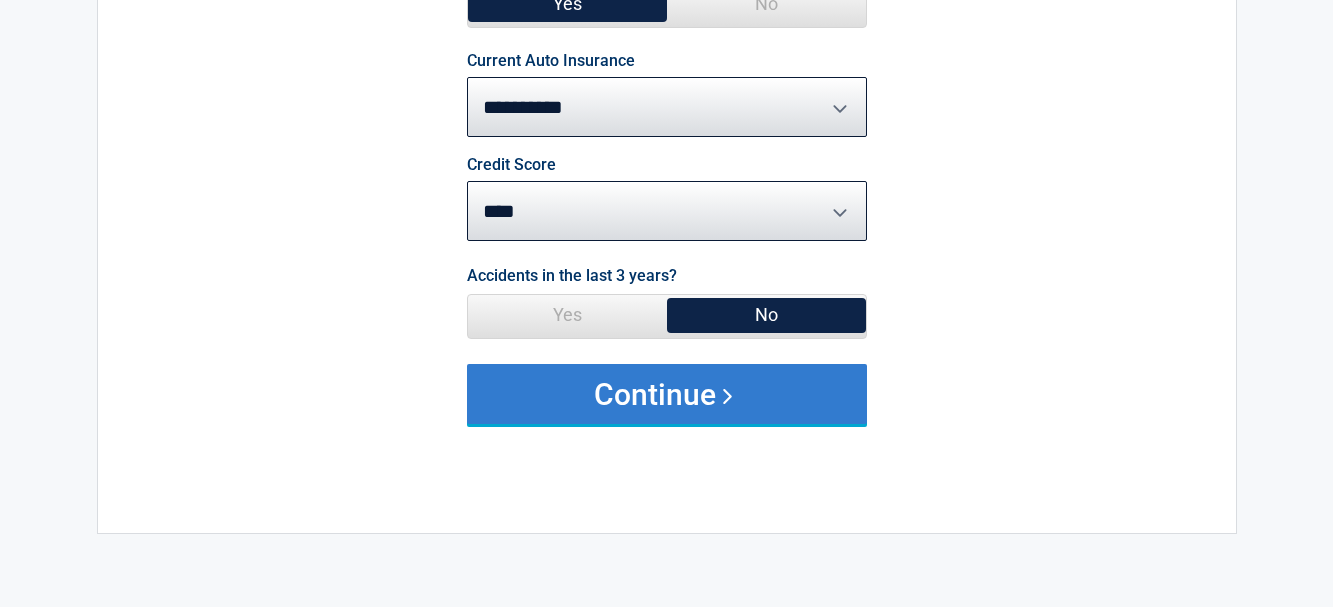 click on "Continue" at bounding box center (667, 394) 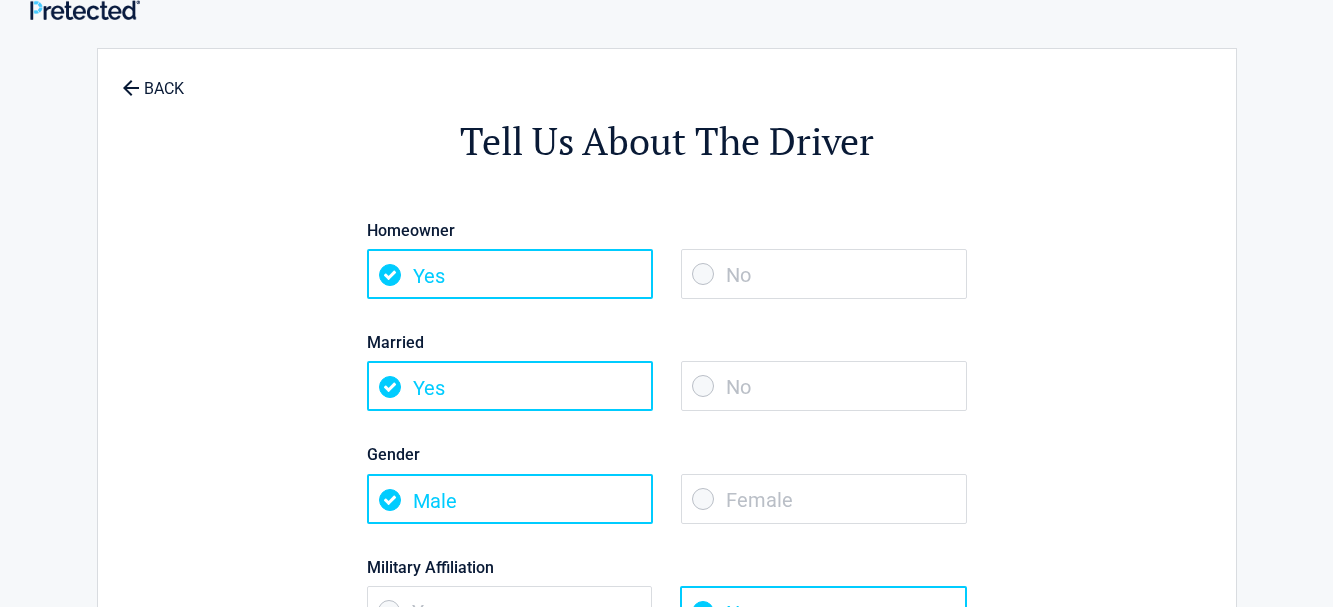 scroll, scrollTop: 0, scrollLeft: 0, axis: both 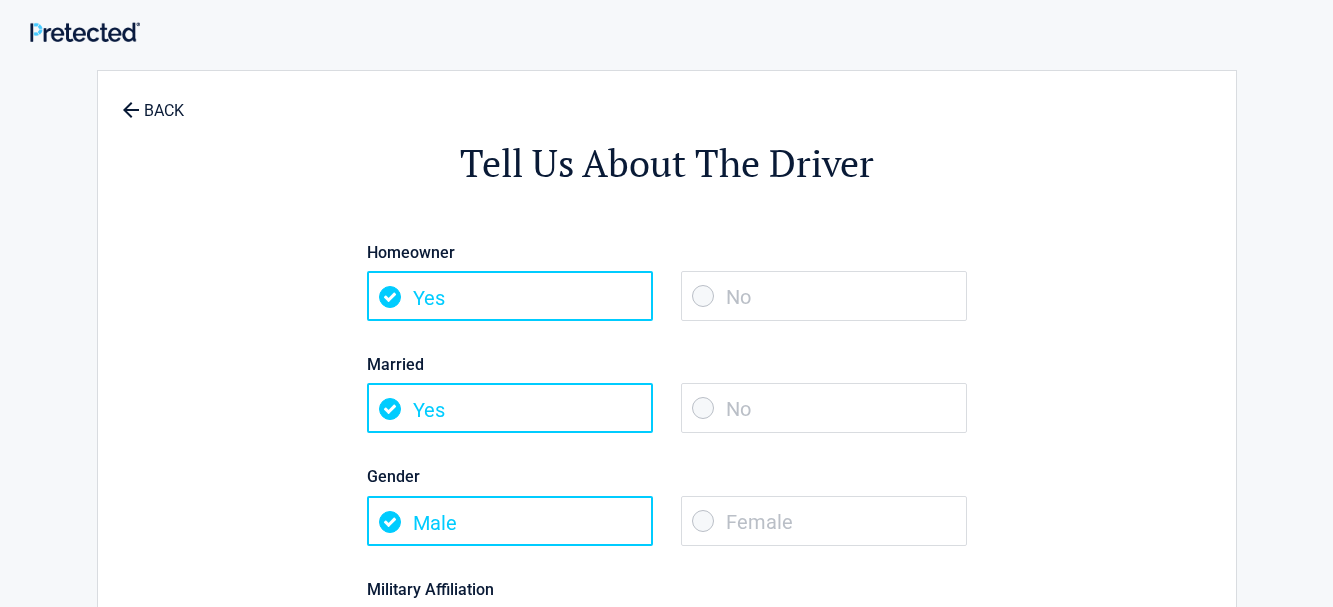 click on "No" at bounding box center [824, 408] 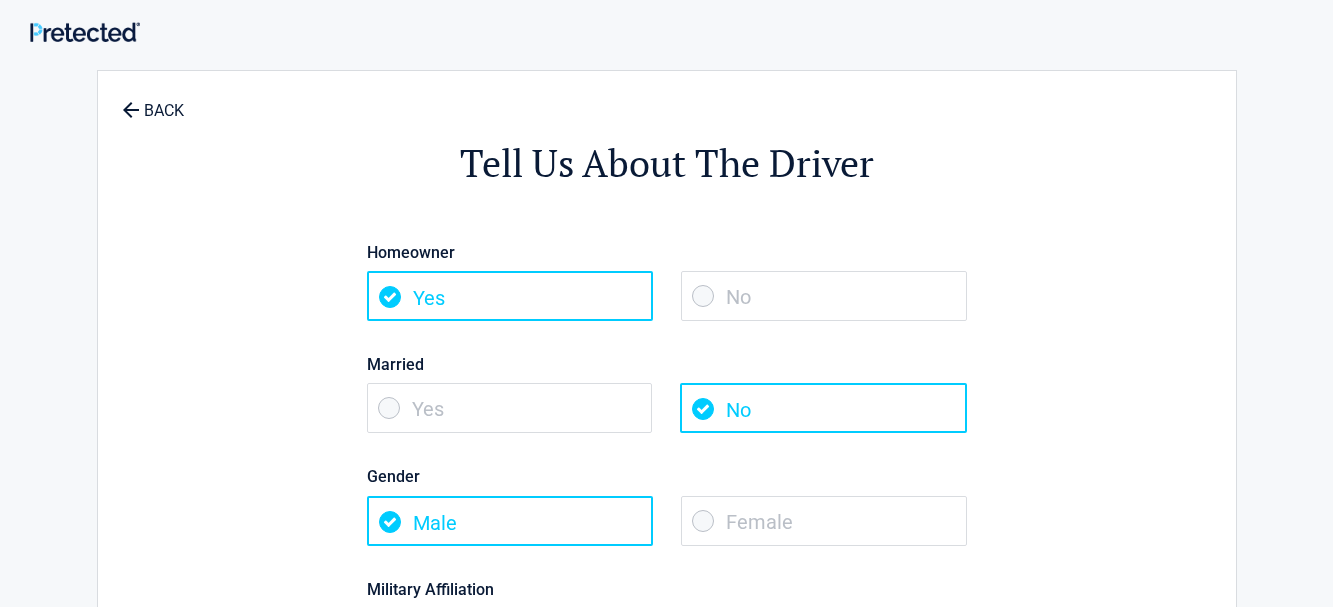 click on "Female" at bounding box center [824, 521] 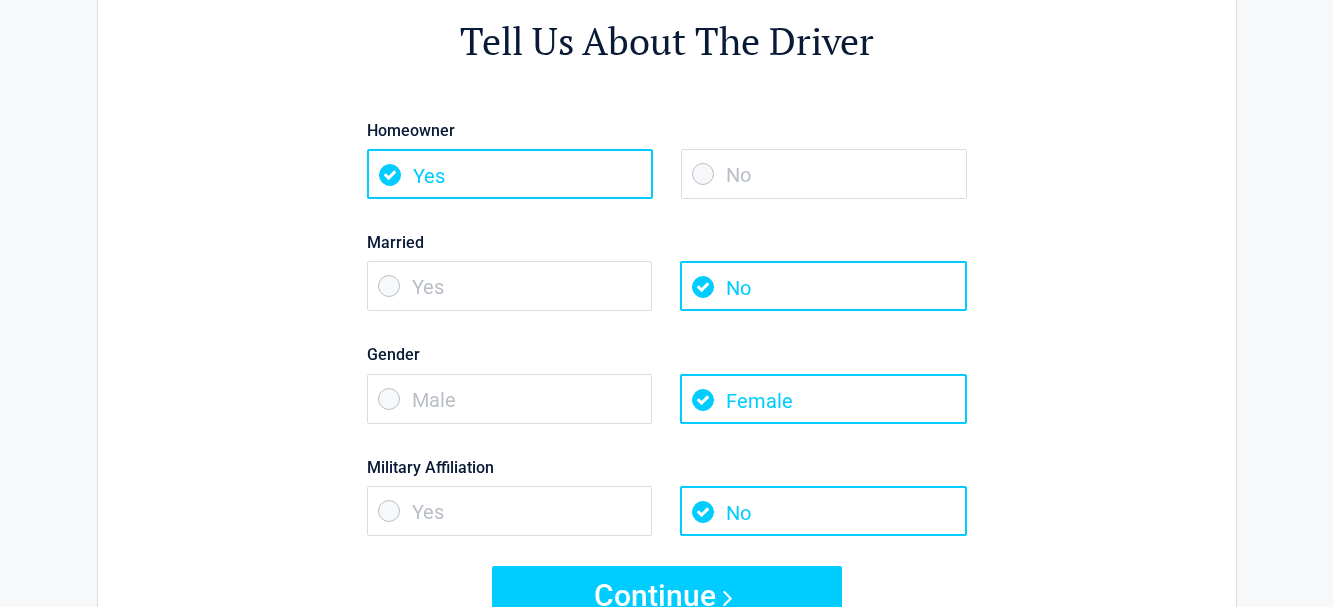 scroll, scrollTop: 204, scrollLeft: 0, axis: vertical 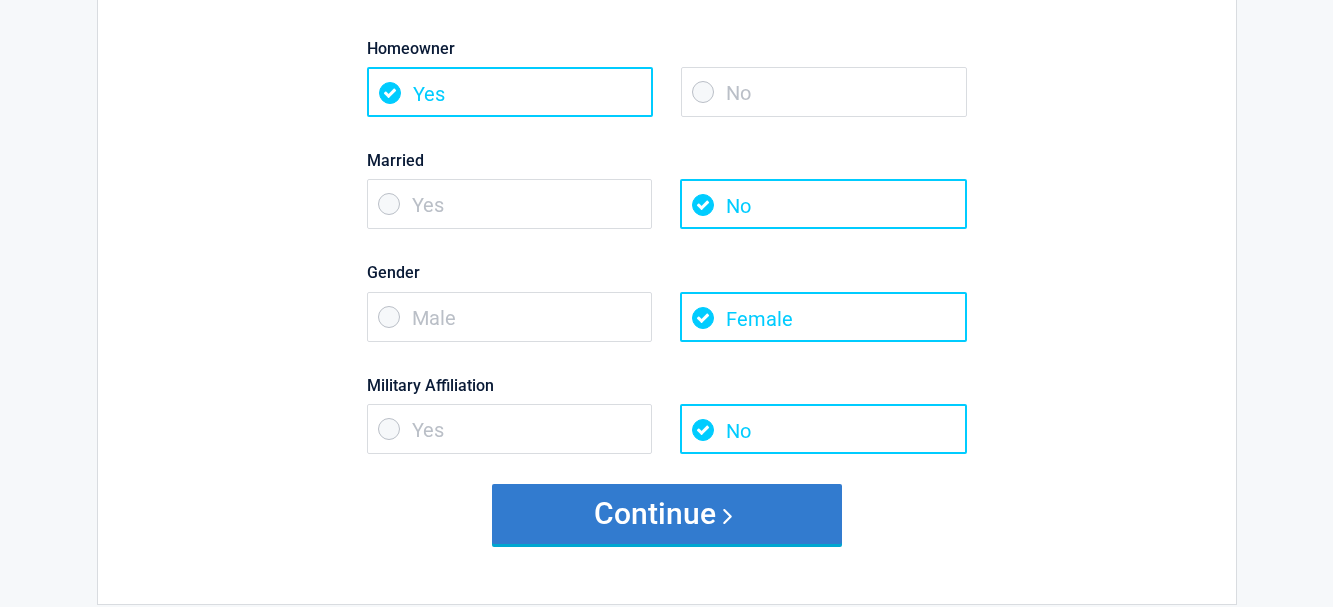 click on "Continue" at bounding box center [667, 514] 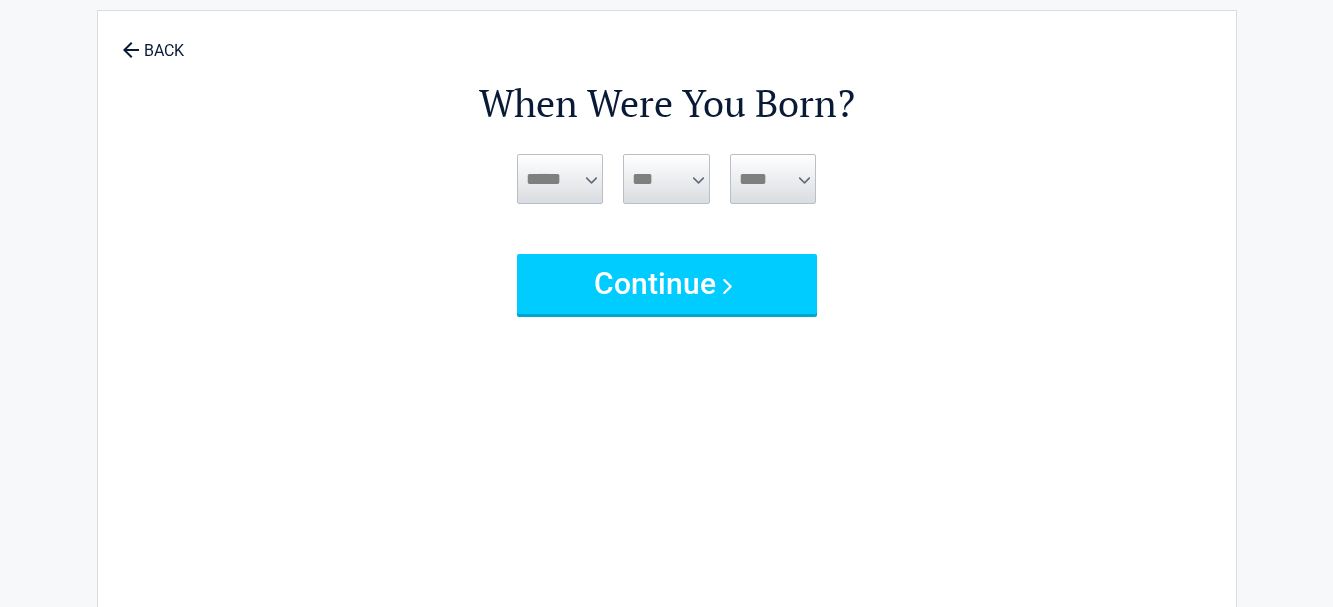 scroll, scrollTop: 0, scrollLeft: 0, axis: both 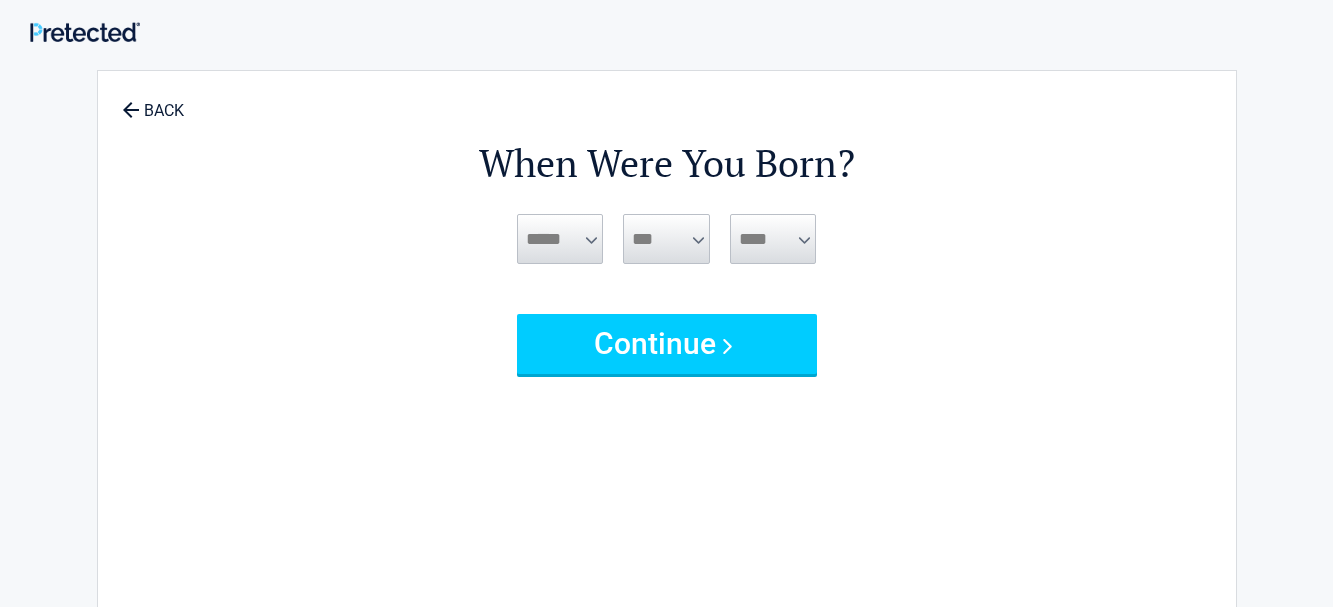 click on "*****
***
***
***
***
***
***
***
***
***
***
***
***" at bounding box center (560, 239) 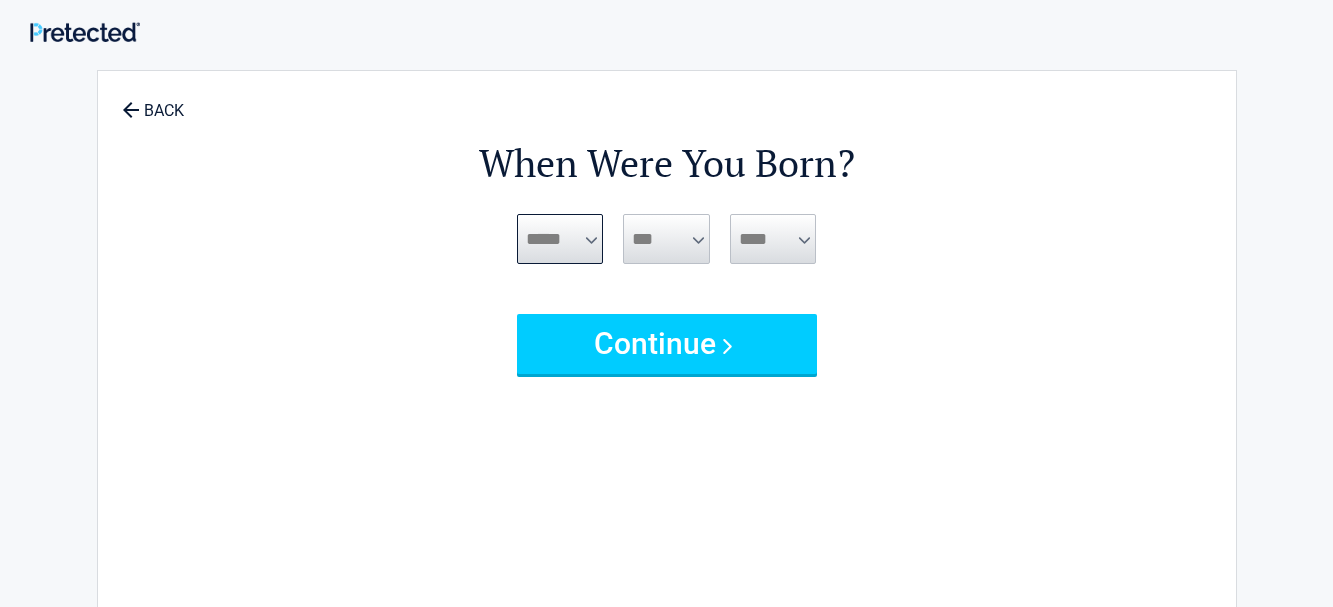 select on "*" 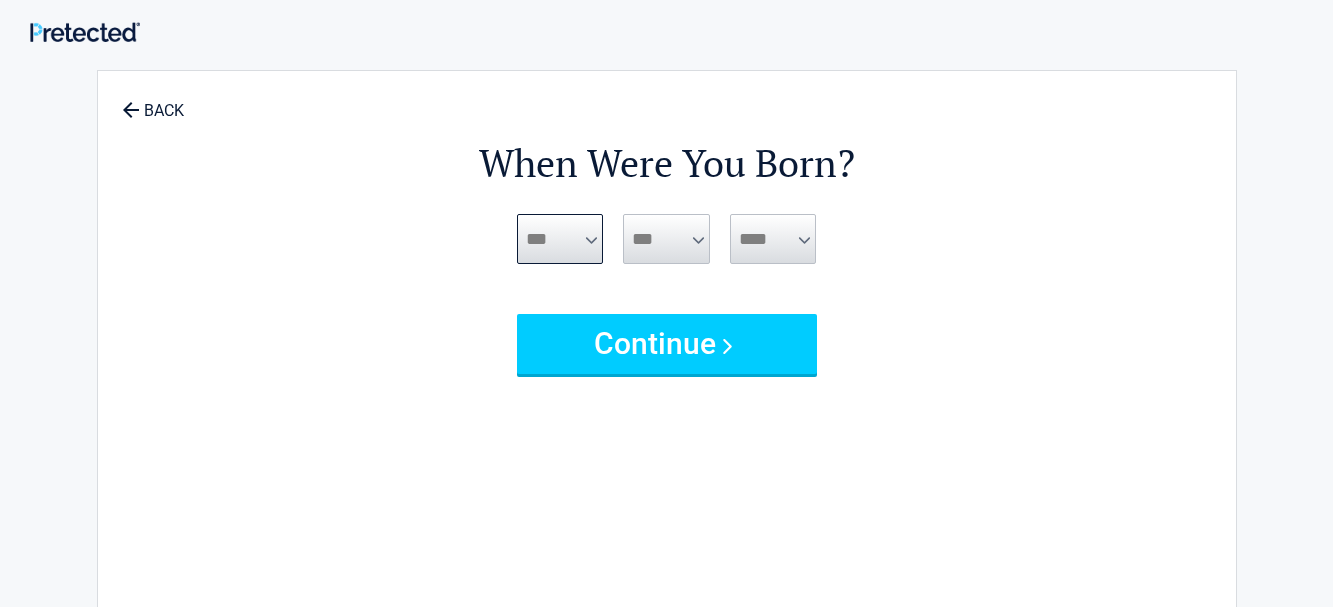 click on "***" at bounding box center [0, 0] 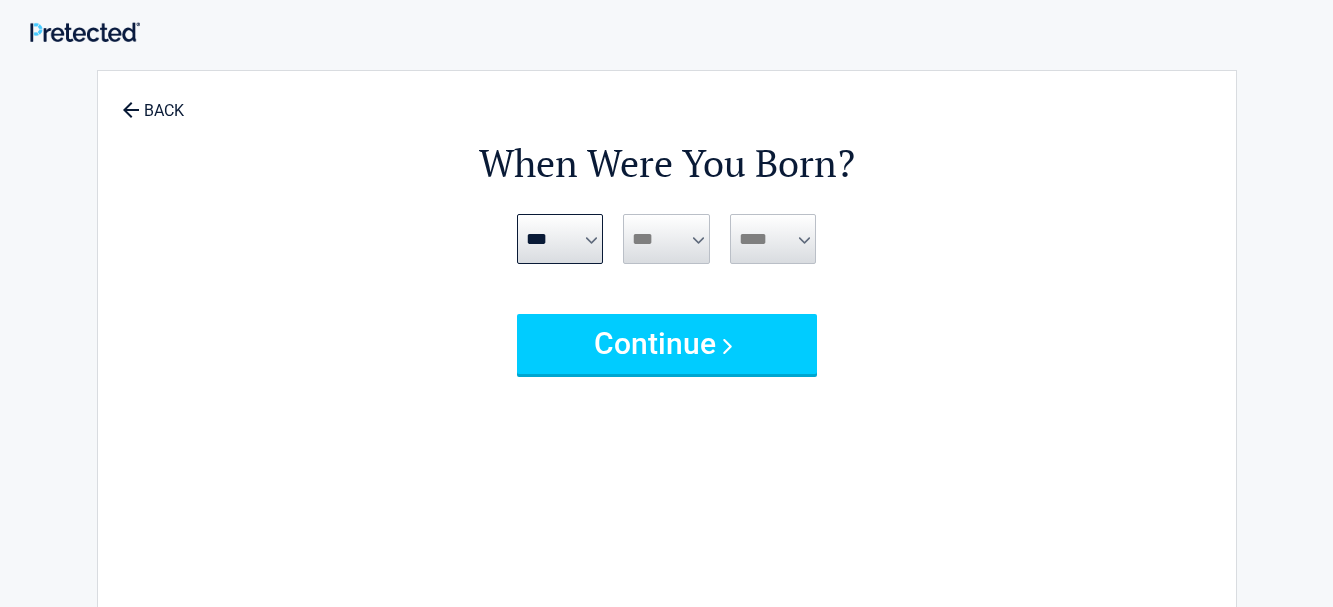 click on "*** * * * * * * * * * ** ** ** ** ** ** ** ** ** ** ** ** ** ** ** ** ** ** ** ** **" at bounding box center (666, 239) 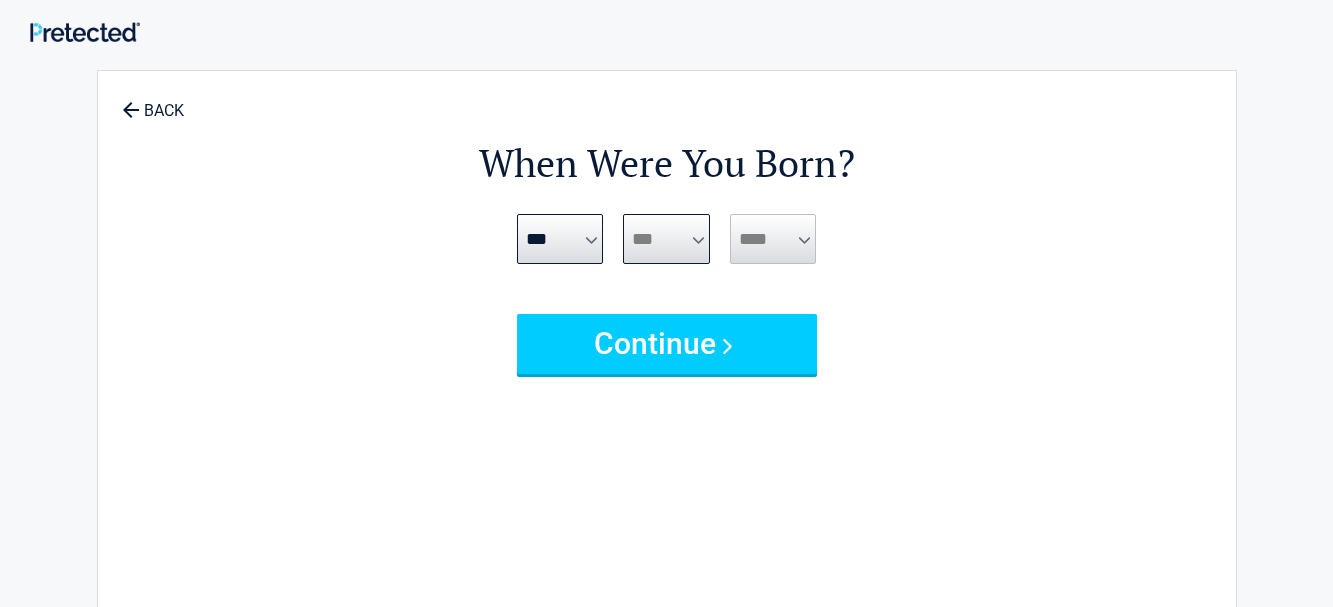 select on "**" 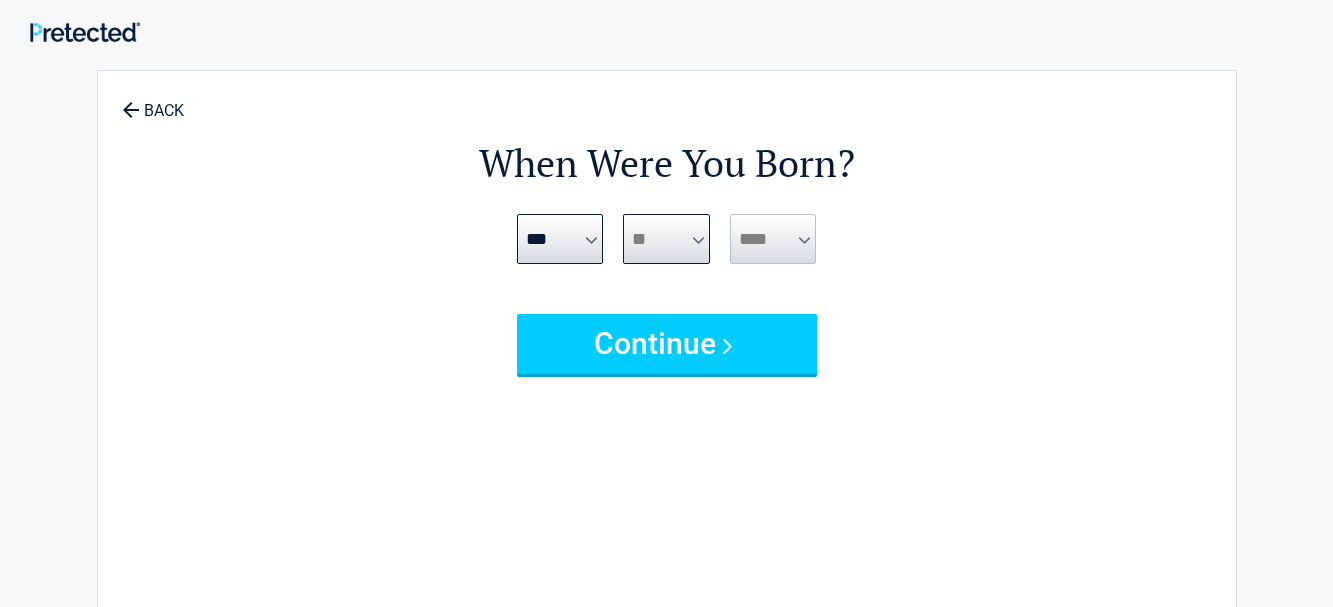 click on "**" at bounding box center [0, 0] 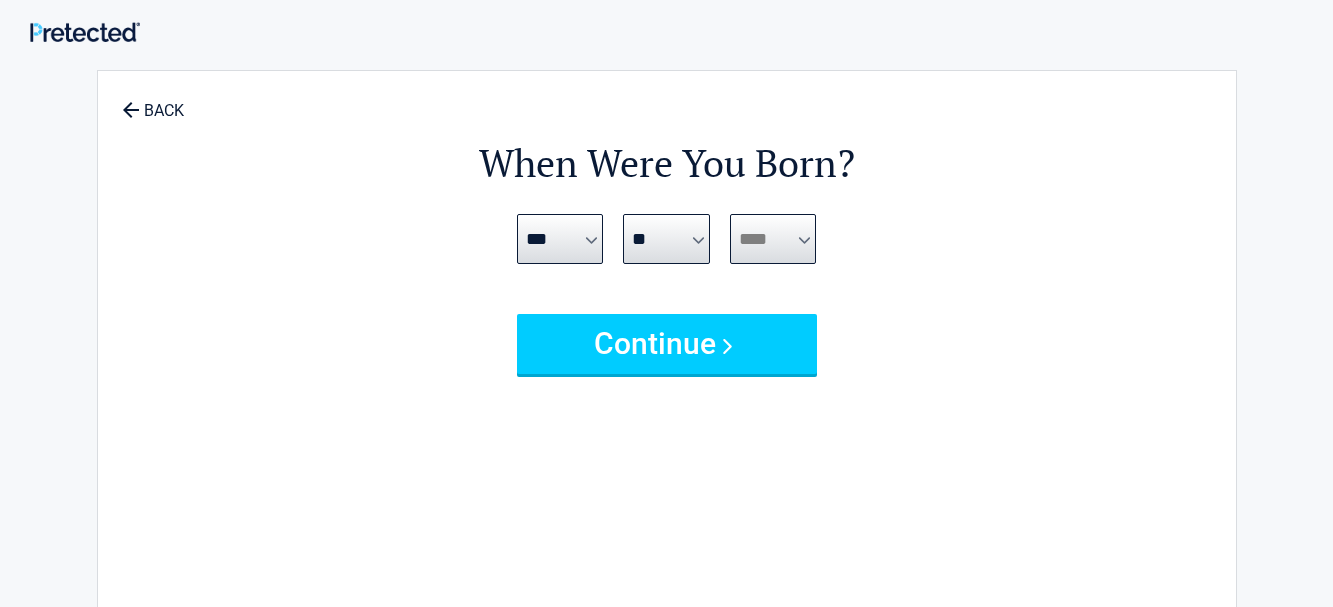 select on "****" 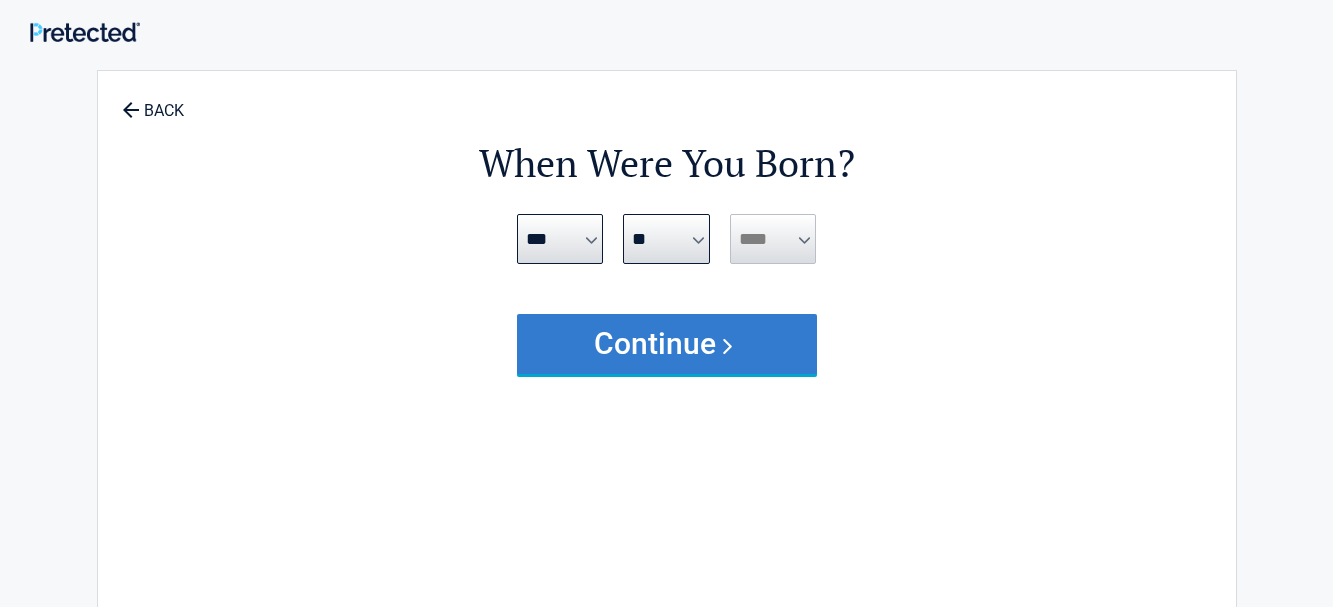 click on "Continue" at bounding box center [667, 344] 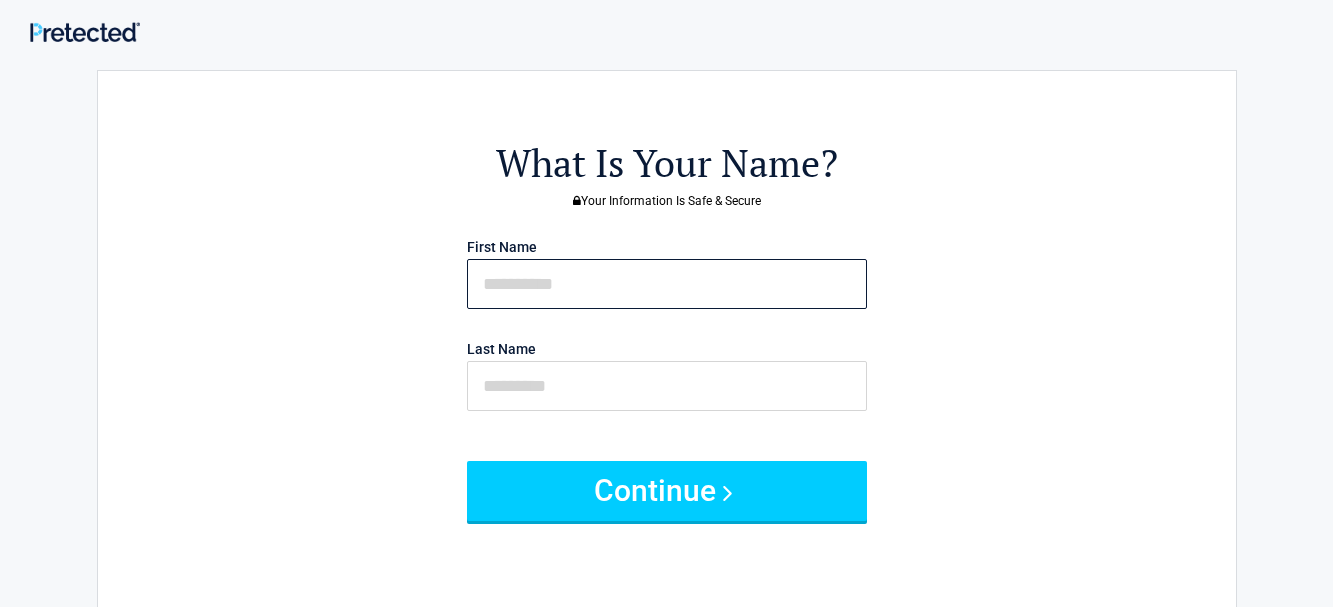 click at bounding box center (667, 284) 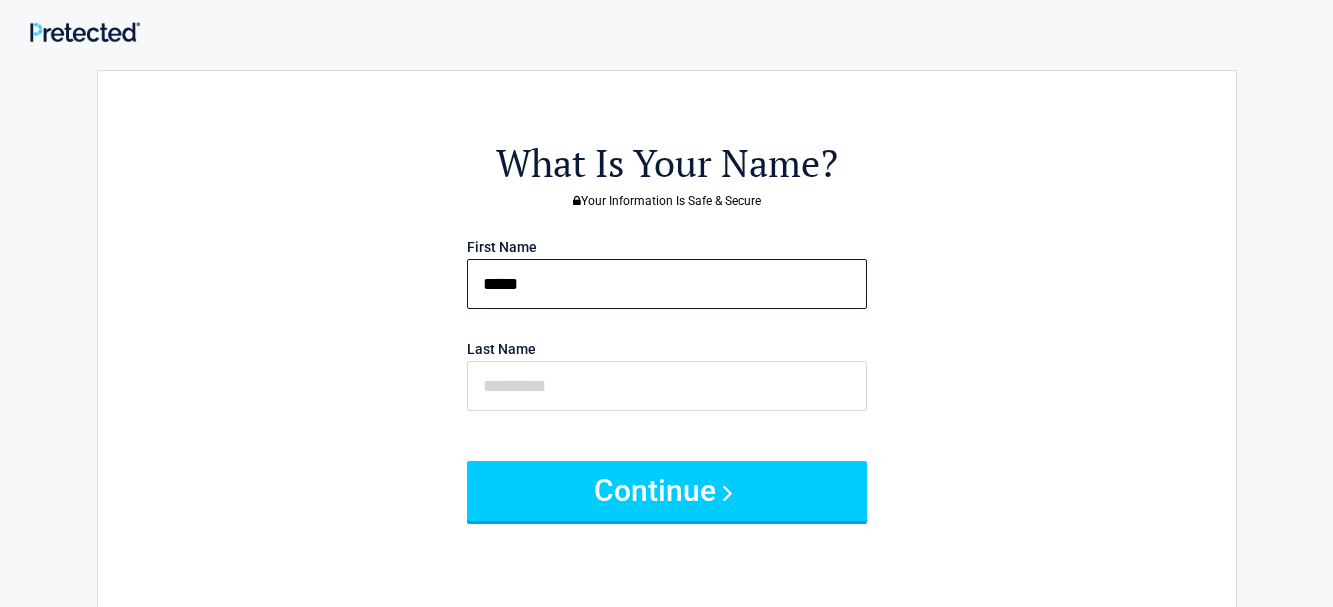 type on "*****" 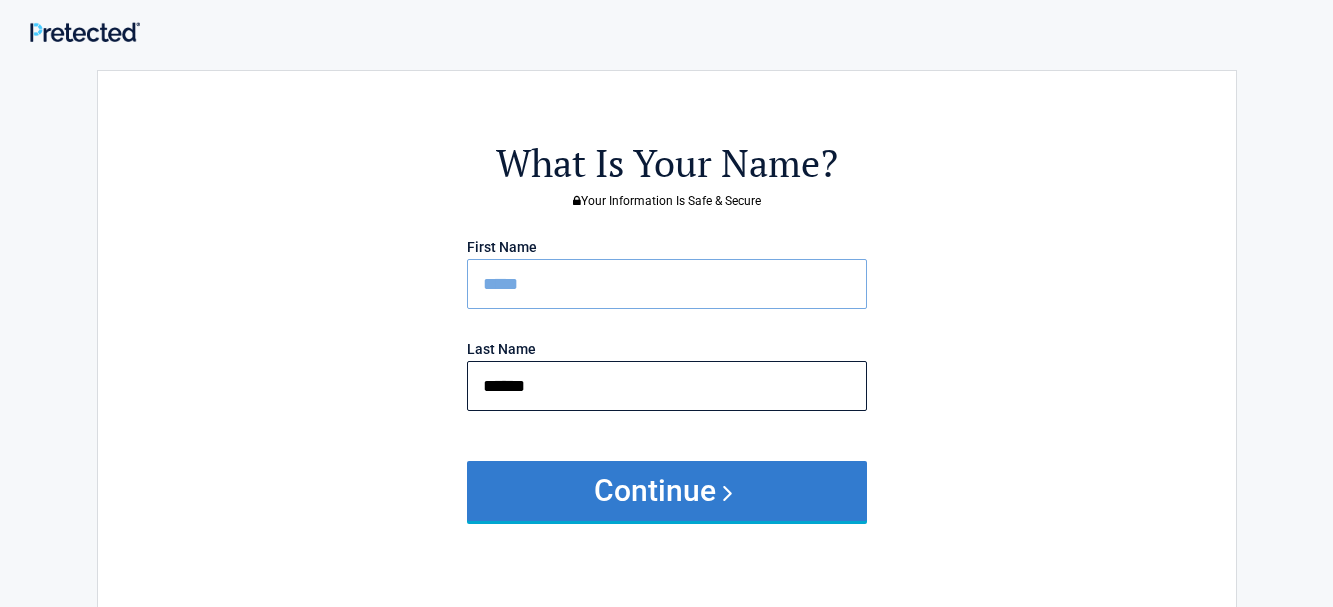 type on "******" 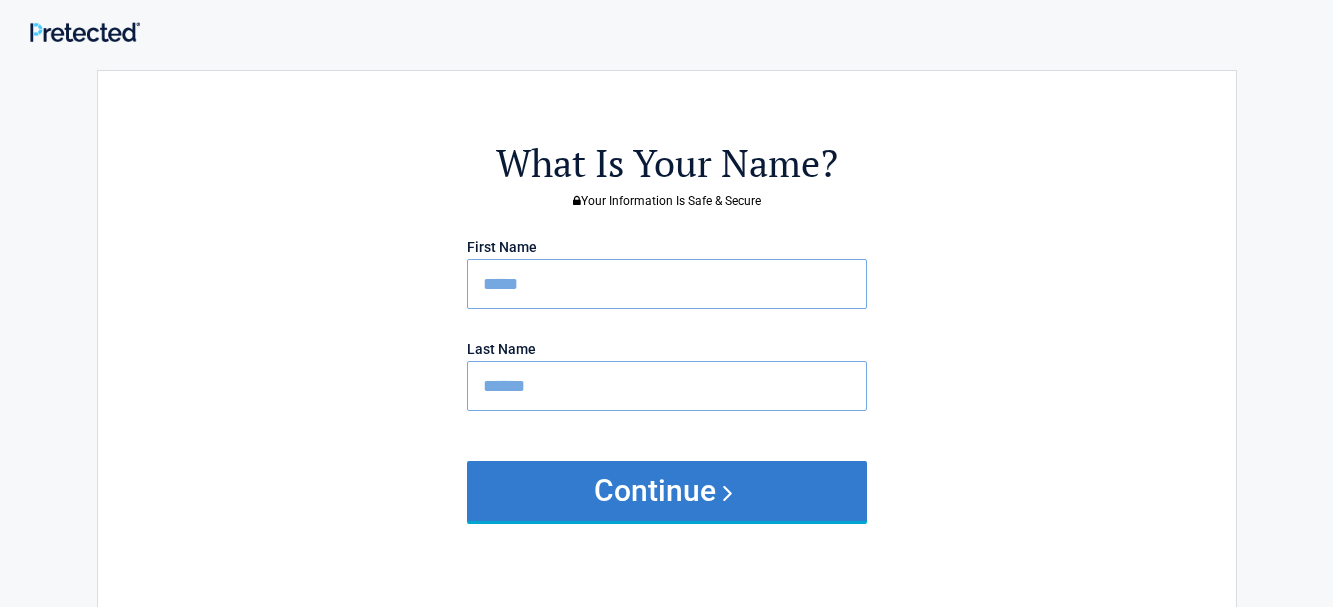 click on "Continue" at bounding box center [667, 491] 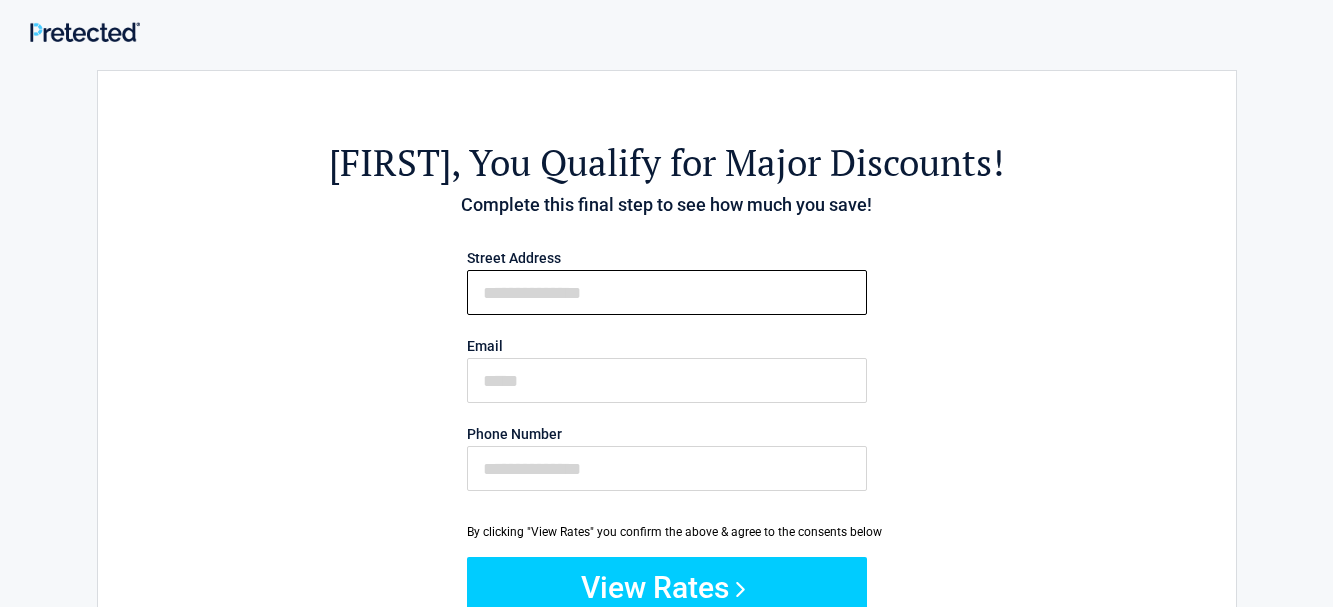 click on "First Name" at bounding box center [667, 292] 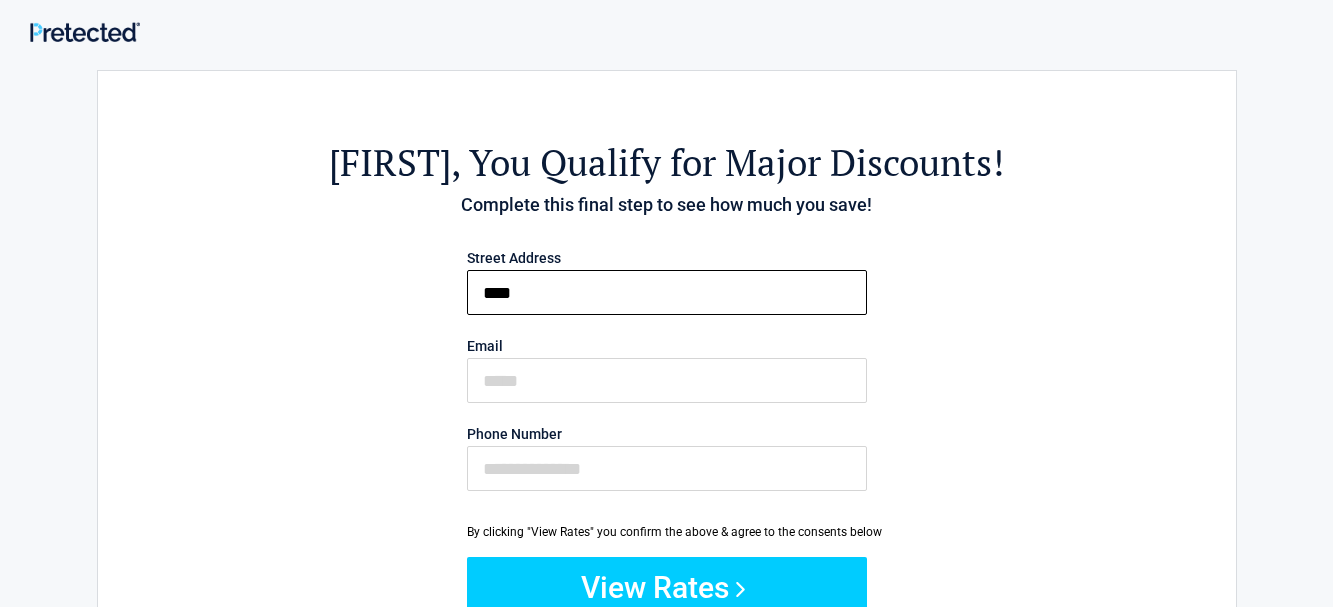 type on "**********" 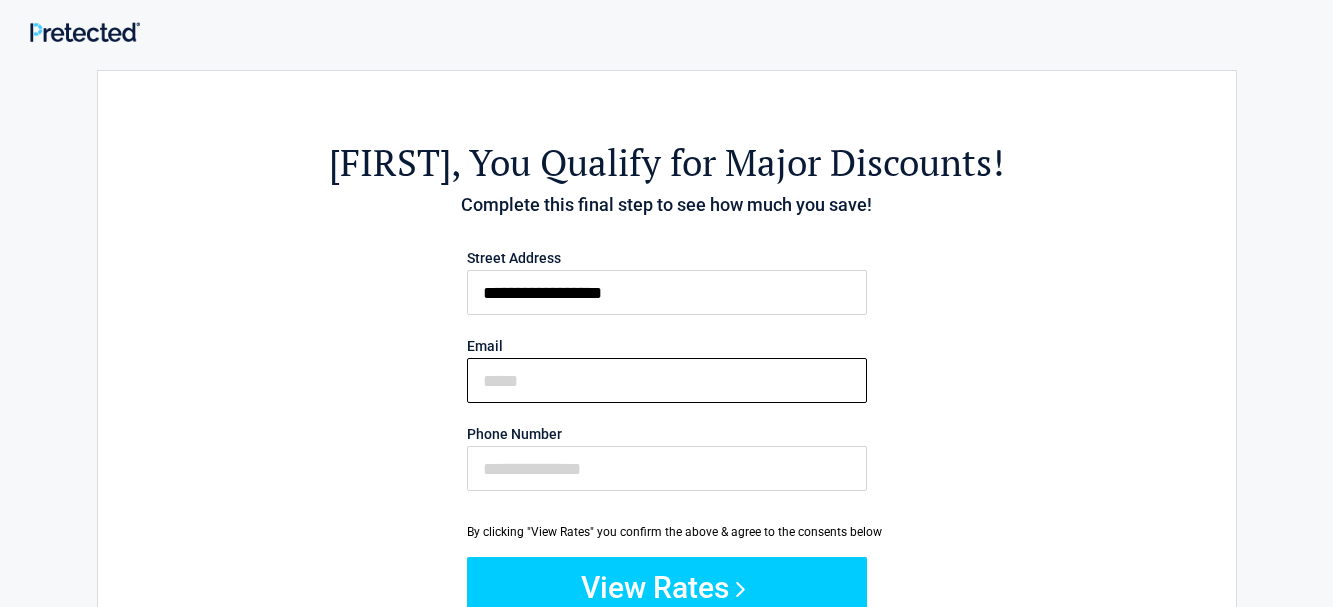 type on "**********" 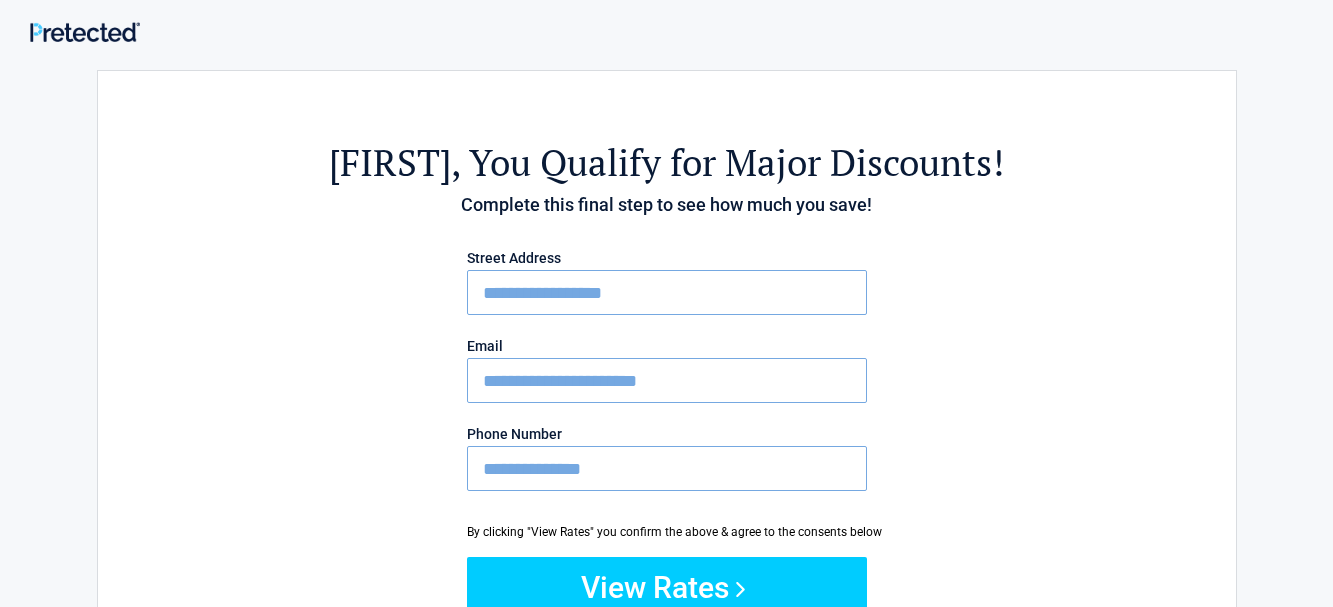 type on "**********" 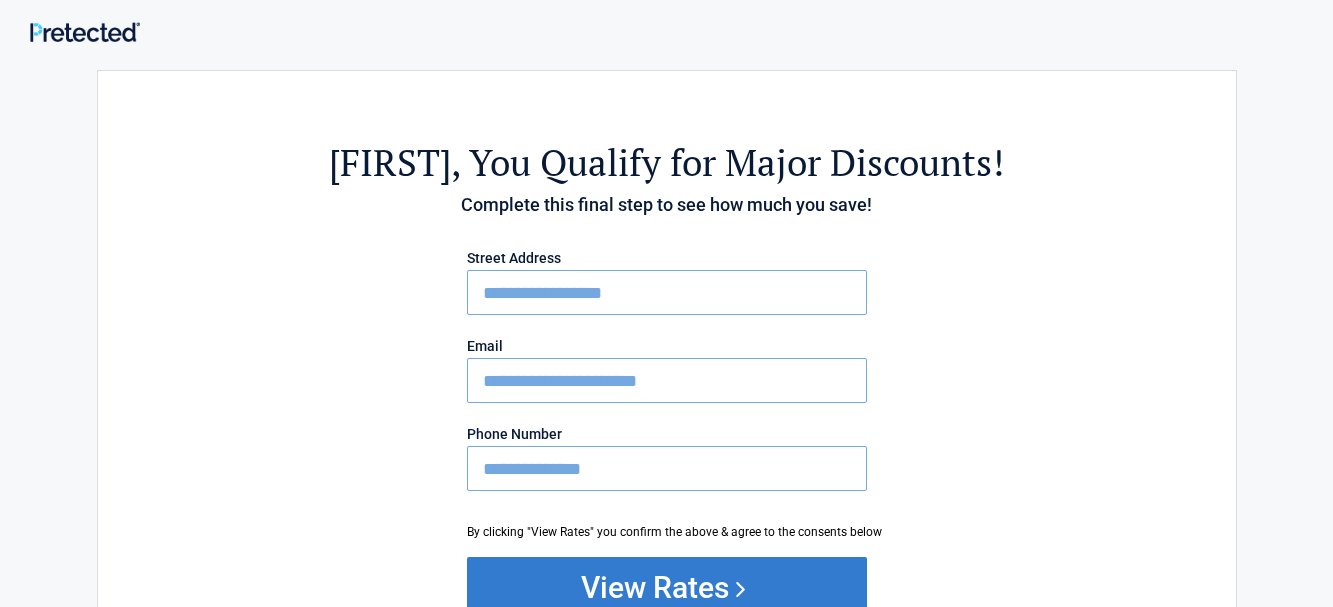 click on "View Rates" at bounding box center (667, 587) 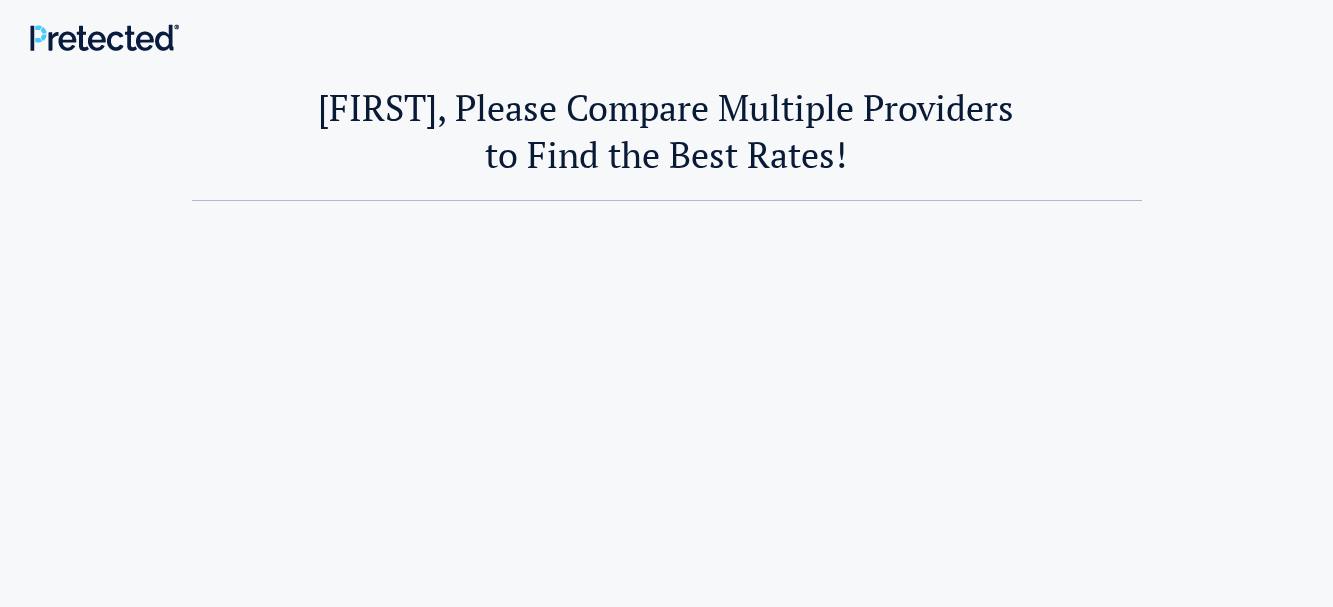 scroll, scrollTop: 0, scrollLeft: 0, axis: both 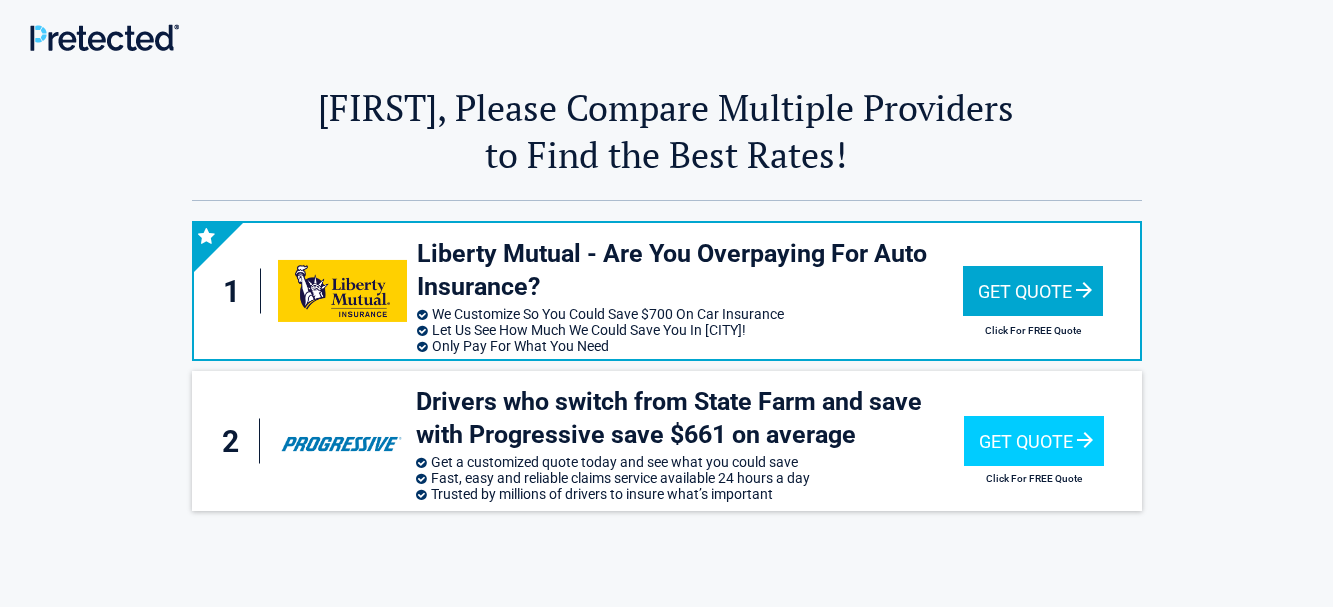 click on "Get Quote" at bounding box center [1033, 291] 